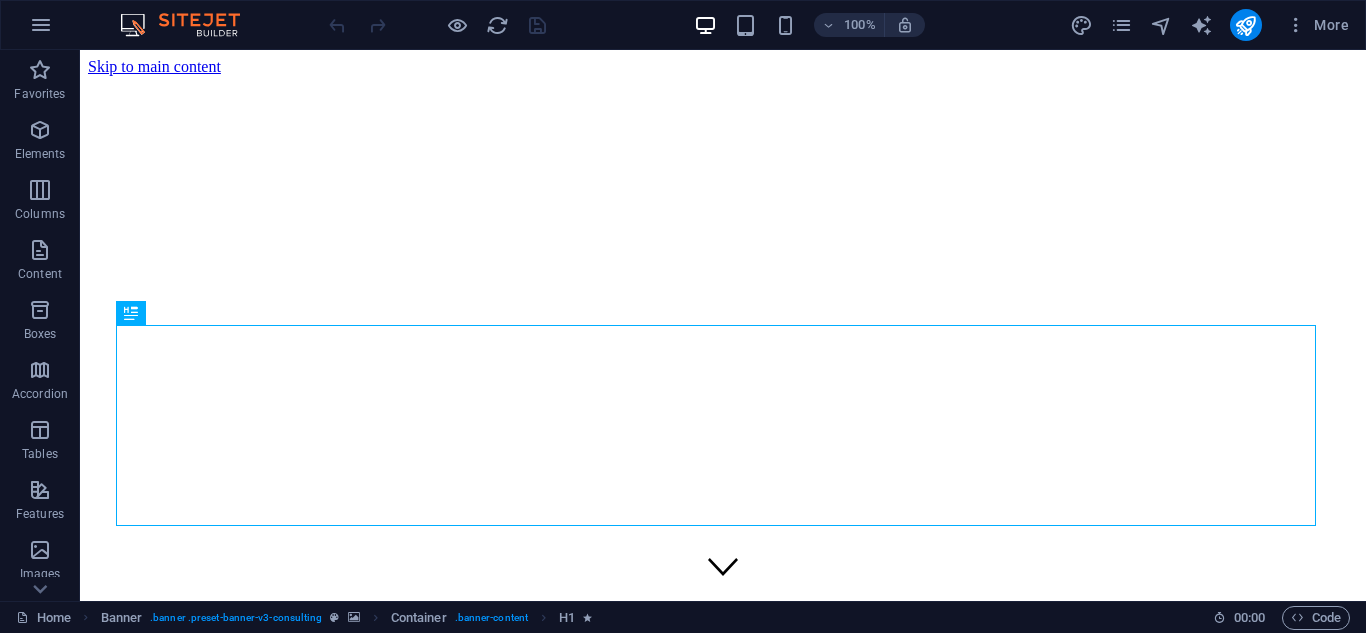 scroll, scrollTop: 0, scrollLeft: 0, axis: both 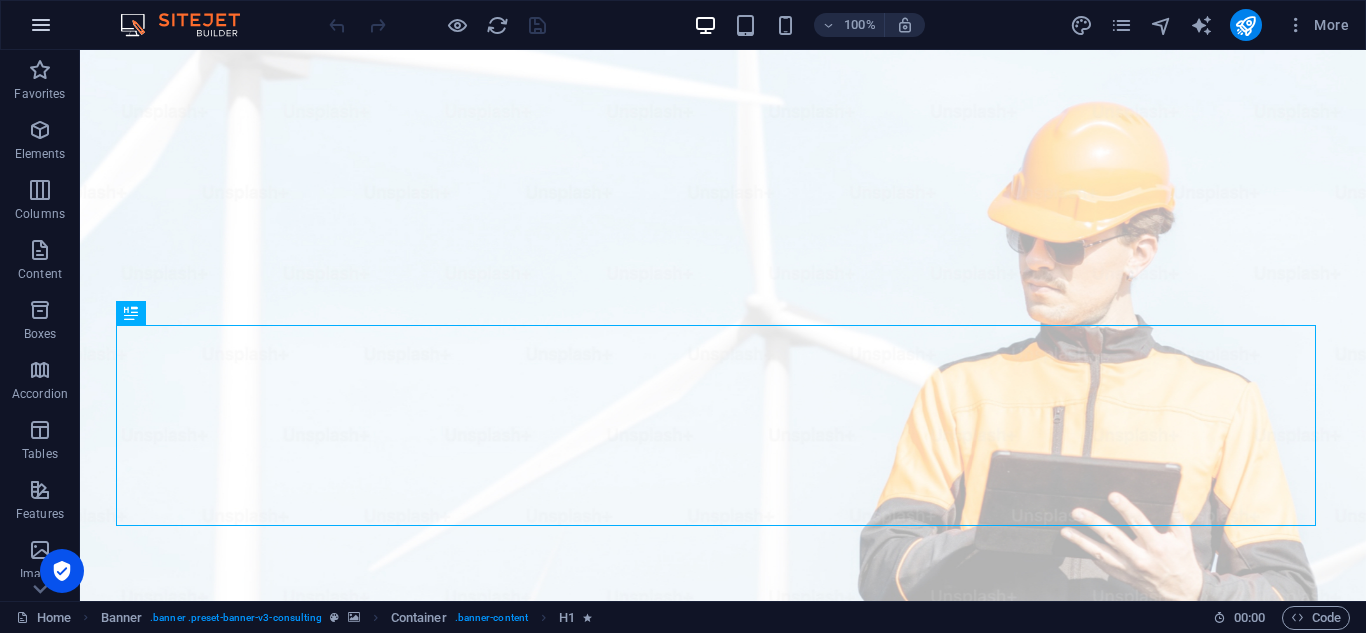 click at bounding box center (41, 25) 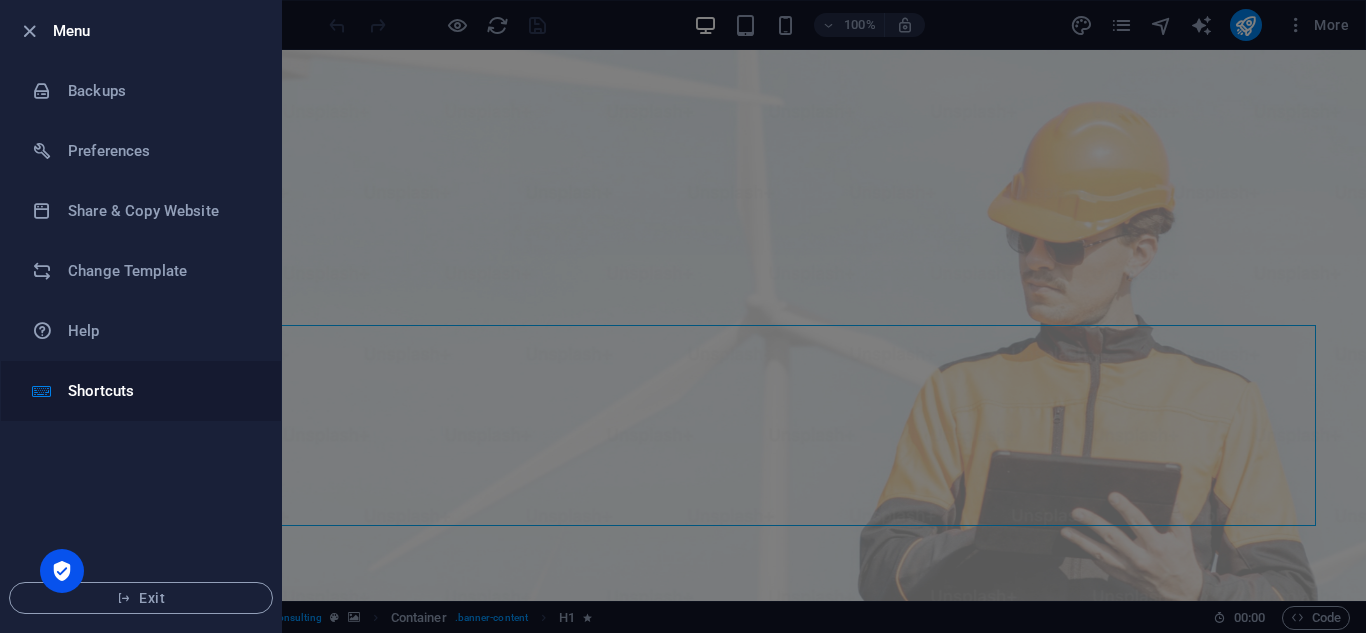 click on "Shortcuts" at bounding box center [160, 391] 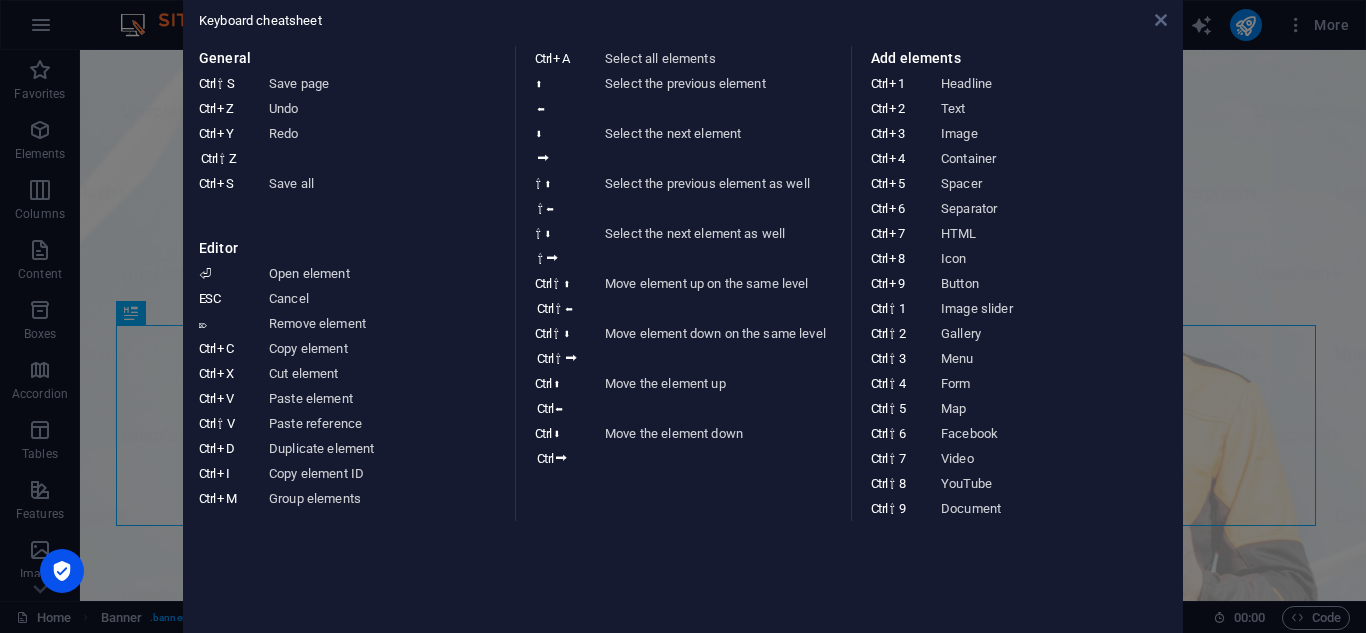 click at bounding box center [1161, 20] 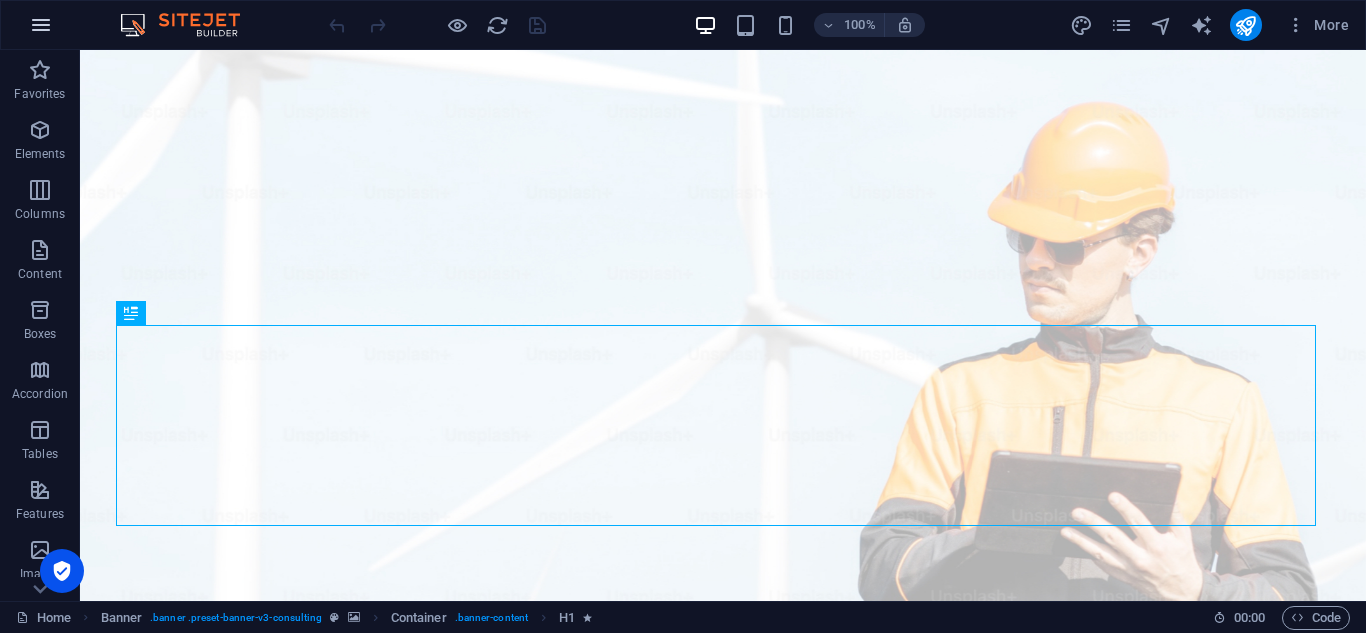 click at bounding box center [41, 25] 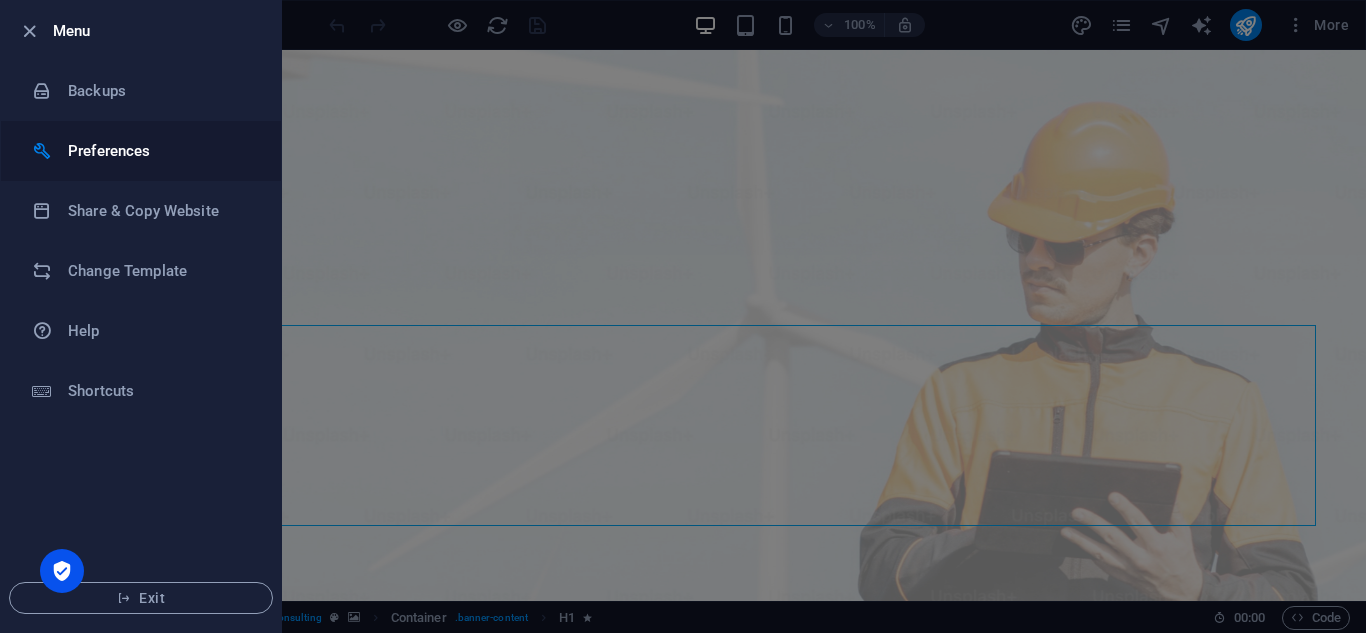 click on "Preferences" at bounding box center (160, 151) 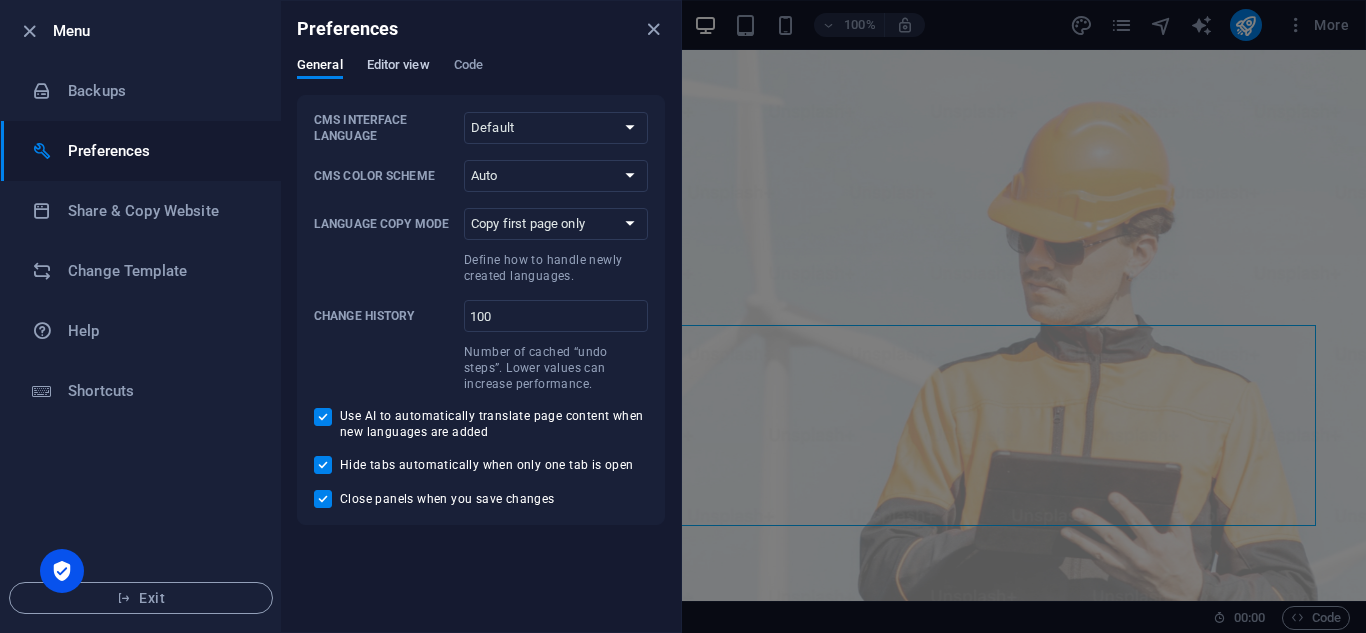 click on "Editor view" at bounding box center (398, 67) 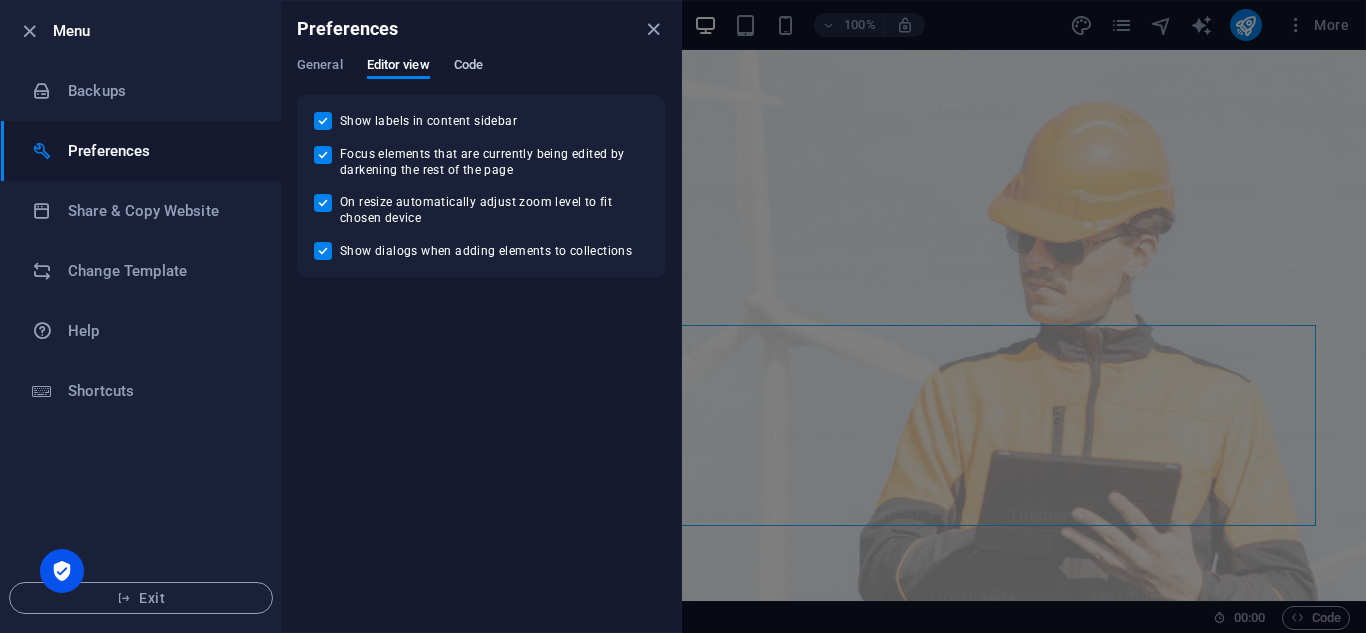 click on "Code" at bounding box center (468, 67) 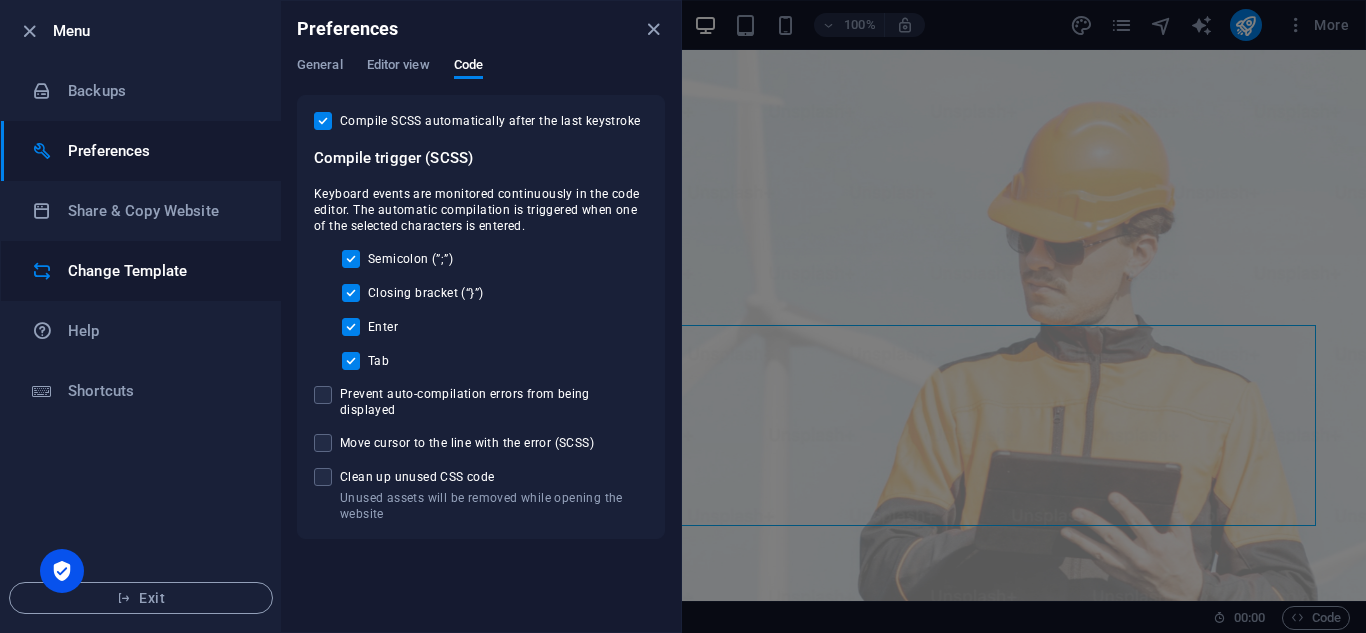 click on "Change Template" at bounding box center [141, 271] 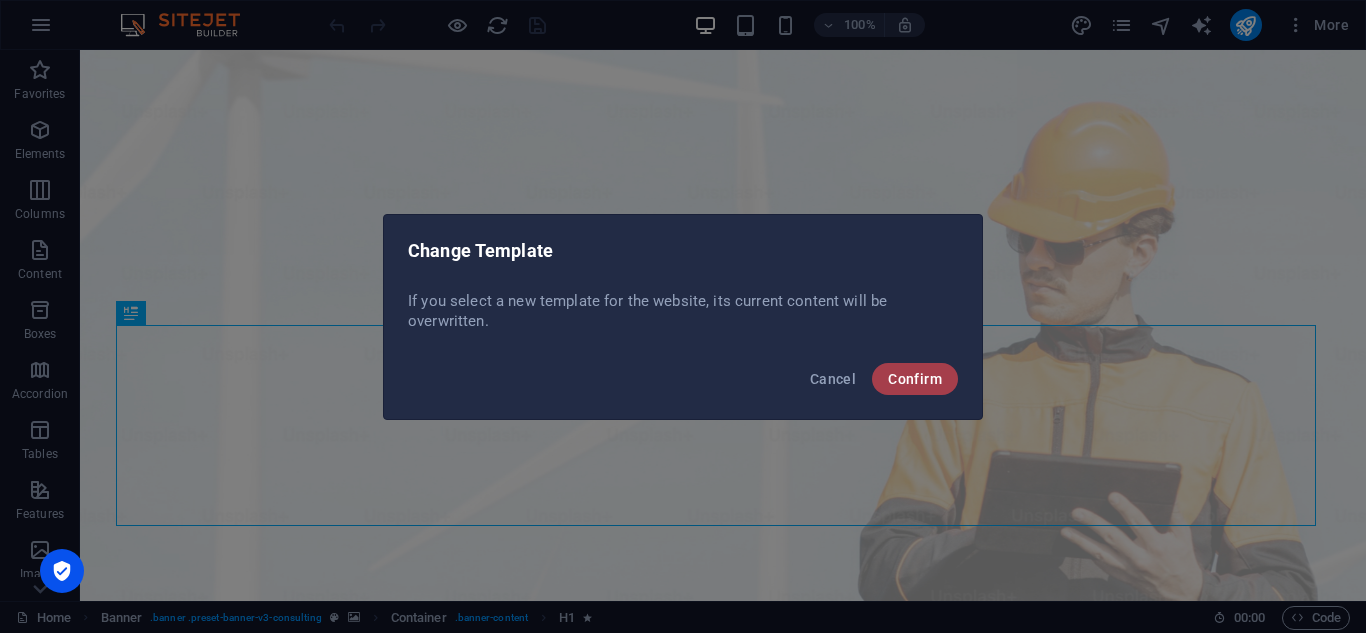 click on "Confirm" at bounding box center (915, 379) 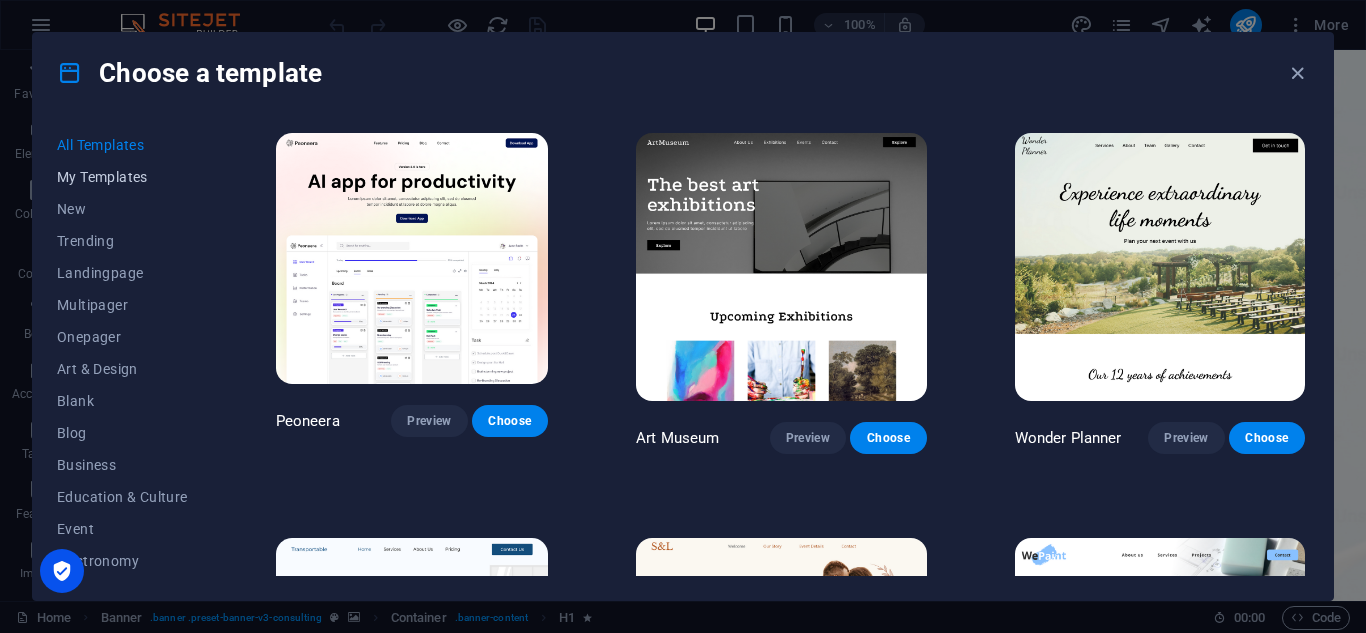 click on "My Templates" at bounding box center (122, 177) 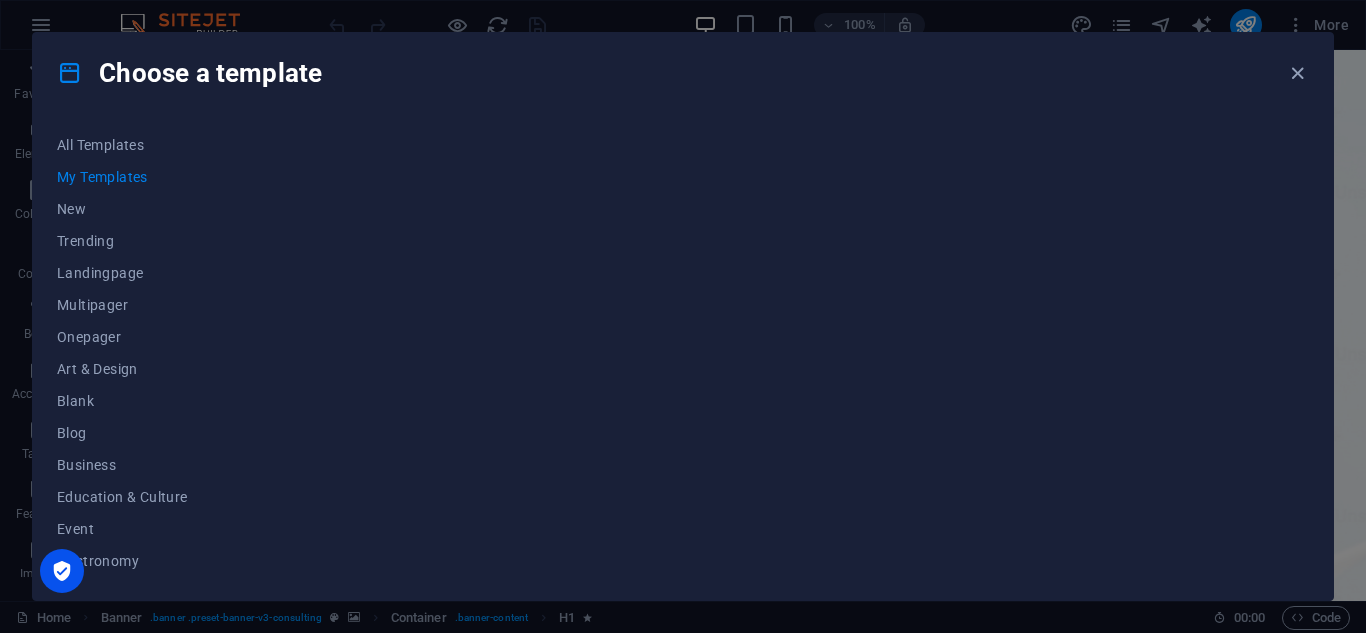 drag, startPoint x: 215, startPoint y: 185, endPoint x: 215, endPoint y: 224, distance: 39 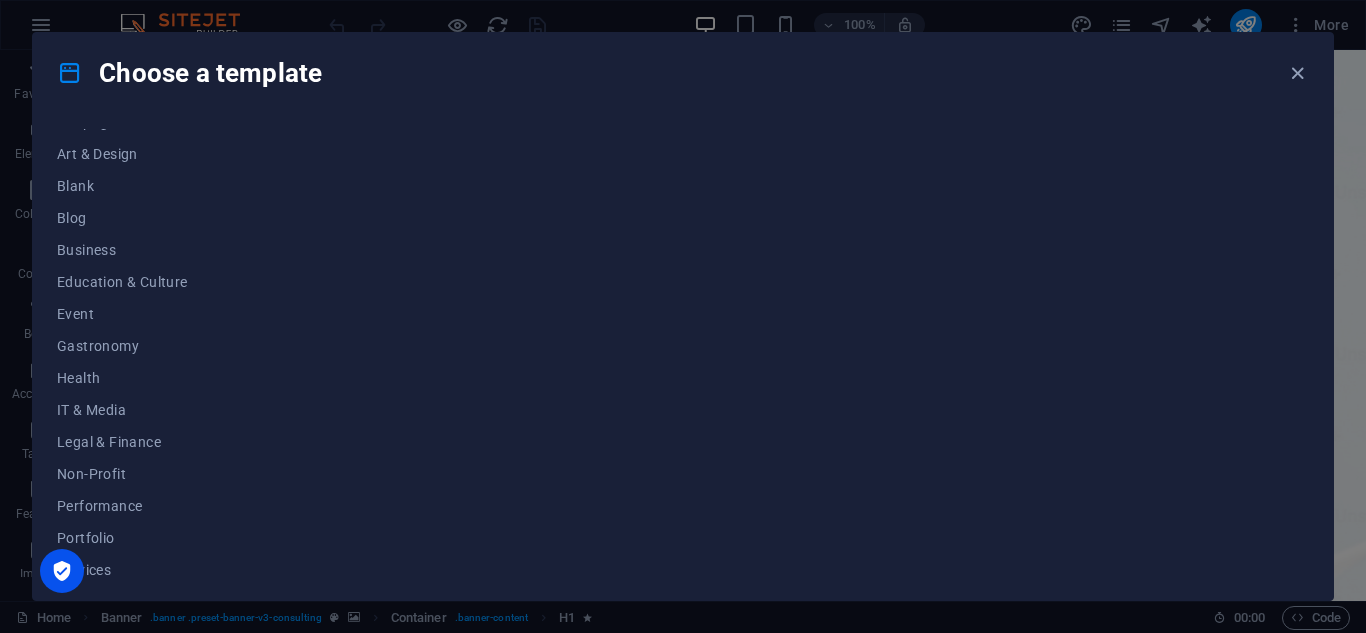 scroll, scrollTop: 211, scrollLeft: 0, axis: vertical 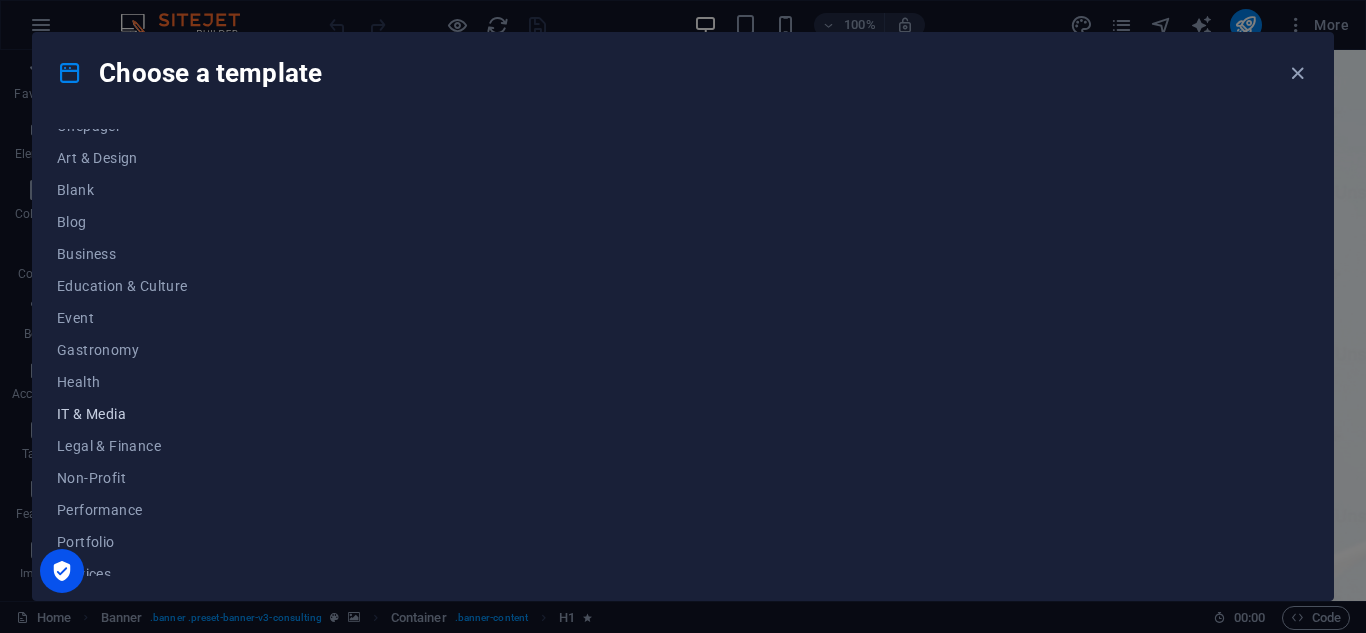click on "IT & Media" at bounding box center [122, 414] 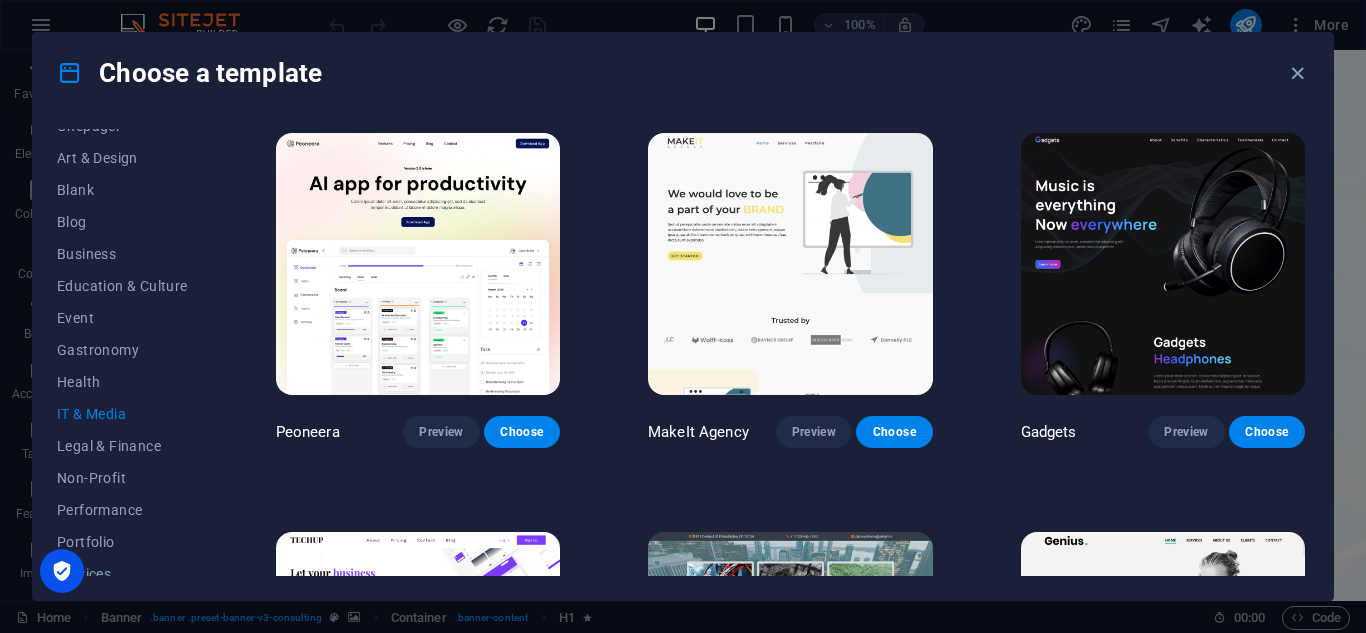 click on "All Templates My Templates New Trending Landingpage Multipager Onepager Art & Design Blank Blog Business Education & Culture Event Gastronomy Health IT & Media Legal & Finance Non-Profit Performance Portfolio Services Sports & Beauty Trades Travel Wireframe Peoneera Preview Choose MakeIt Agency Preview Choose Gadgets Preview Choose TechUp Preview Choose Data Systems Preview Choose Genius Preview Choose The Domain Preview Choose Fullprint Preview Choose Cloudly Preview Choose Elitenoobs Preview Choose Marketer Preview Choose" at bounding box center (683, 356) 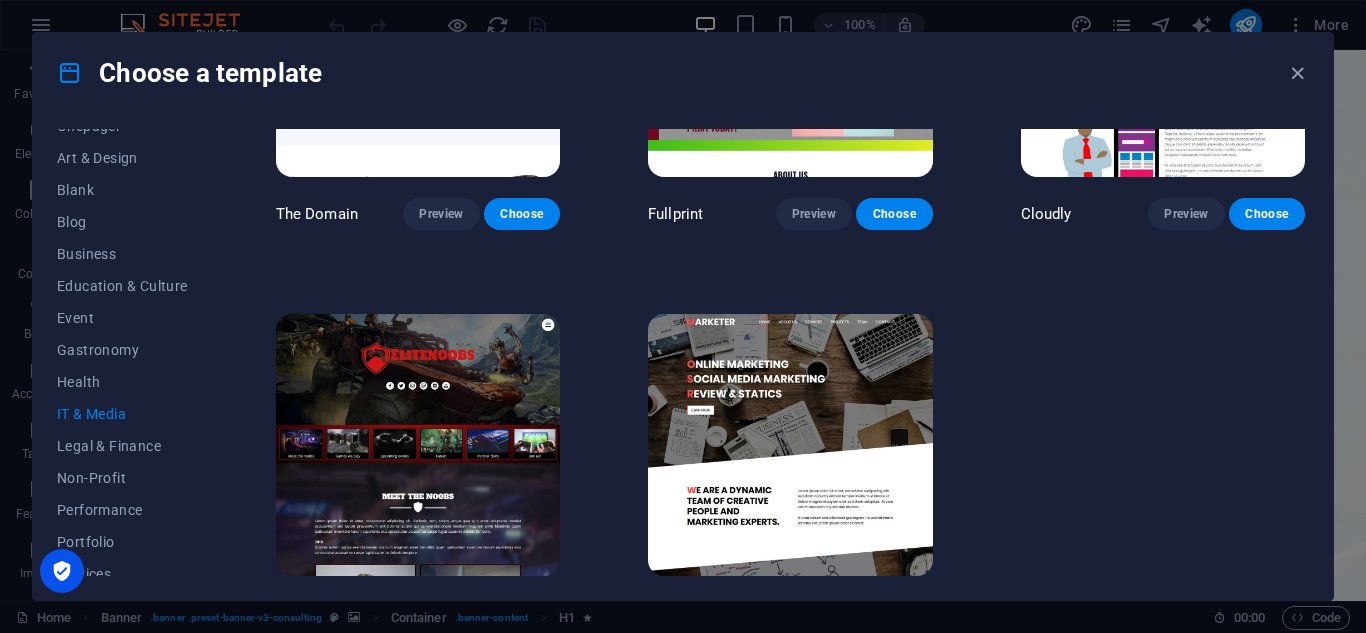scroll, scrollTop: 1060, scrollLeft: 0, axis: vertical 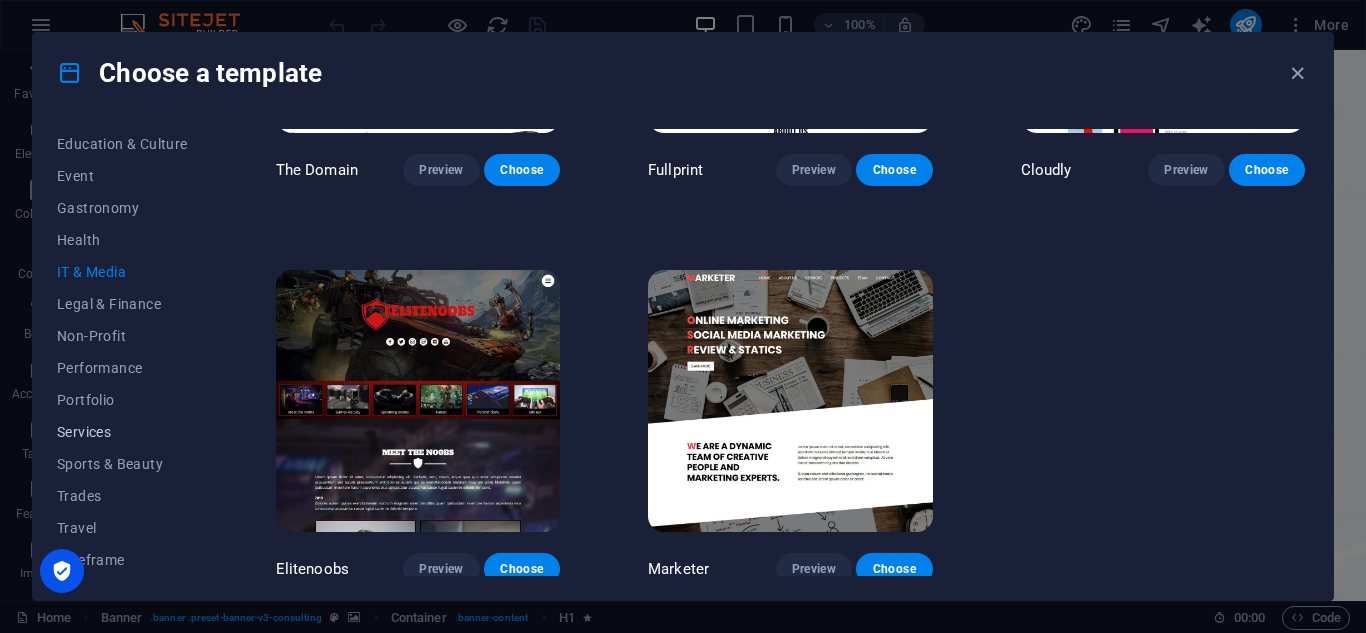 click on "Services" at bounding box center [122, 432] 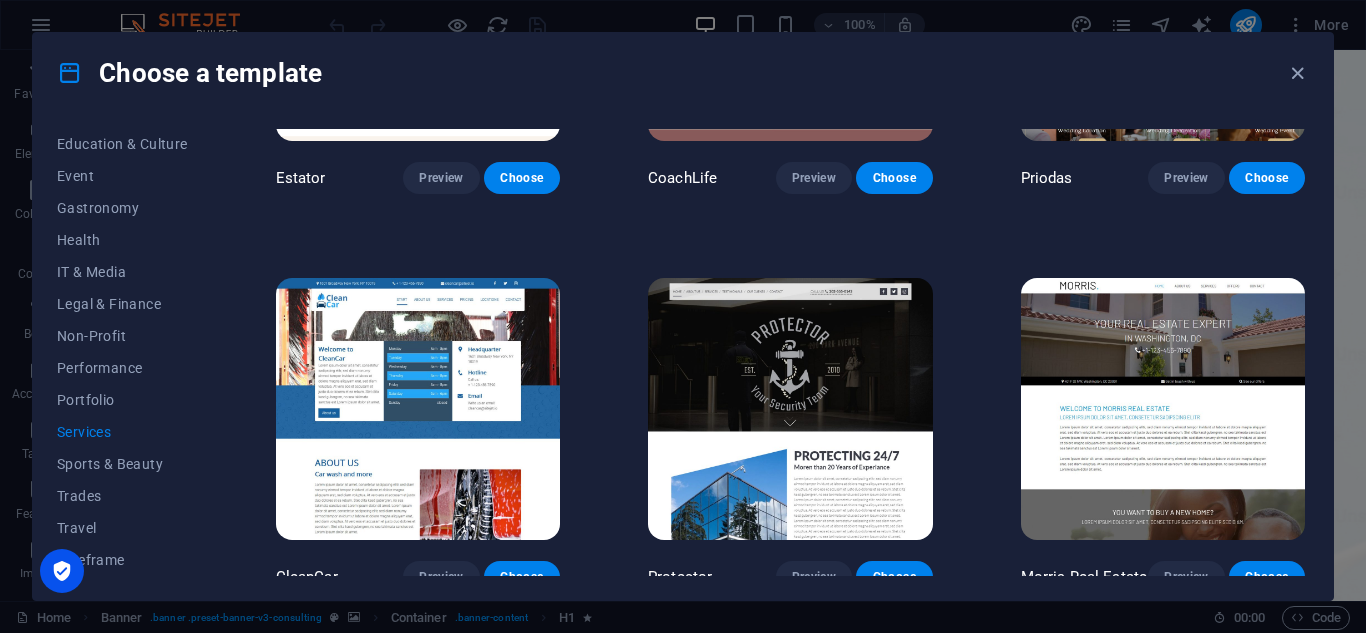 scroll, scrollTop: 1060, scrollLeft: 0, axis: vertical 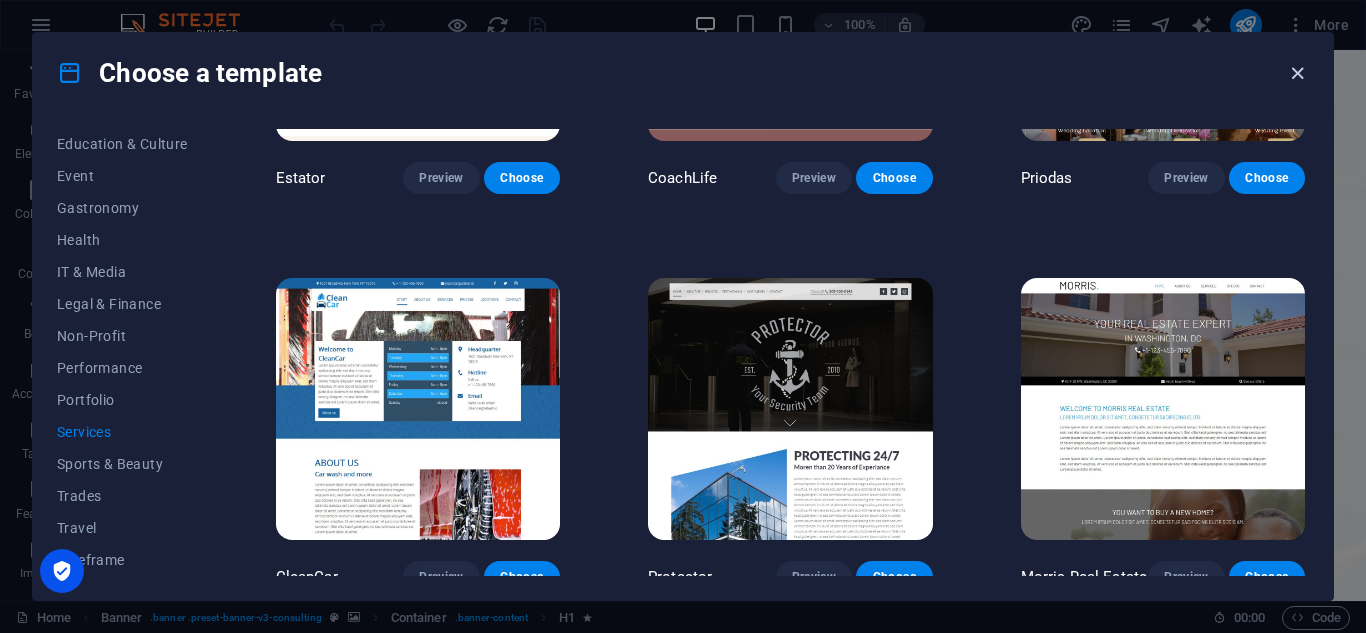 drag, startPoint x: 1358, startPoint y: 88, endPoint x: 1294, endPoint y: 76, distance: 65.11528 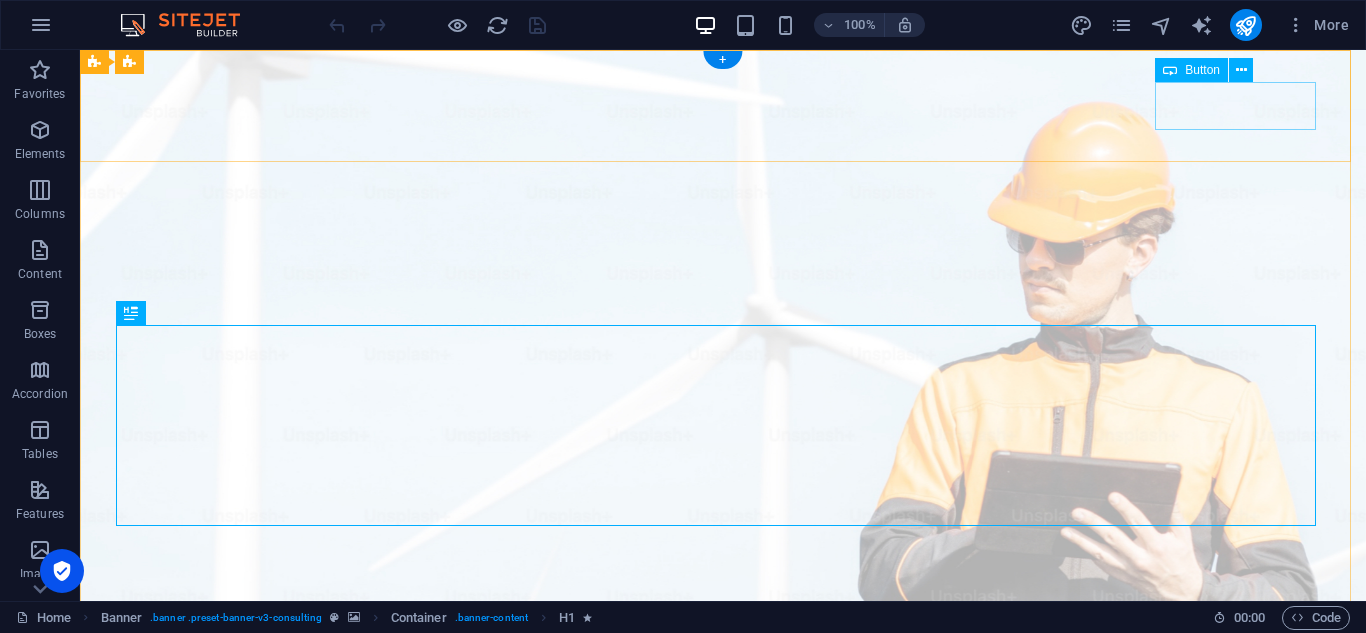 click on "Get Started" at bounding box center [723, 1084] 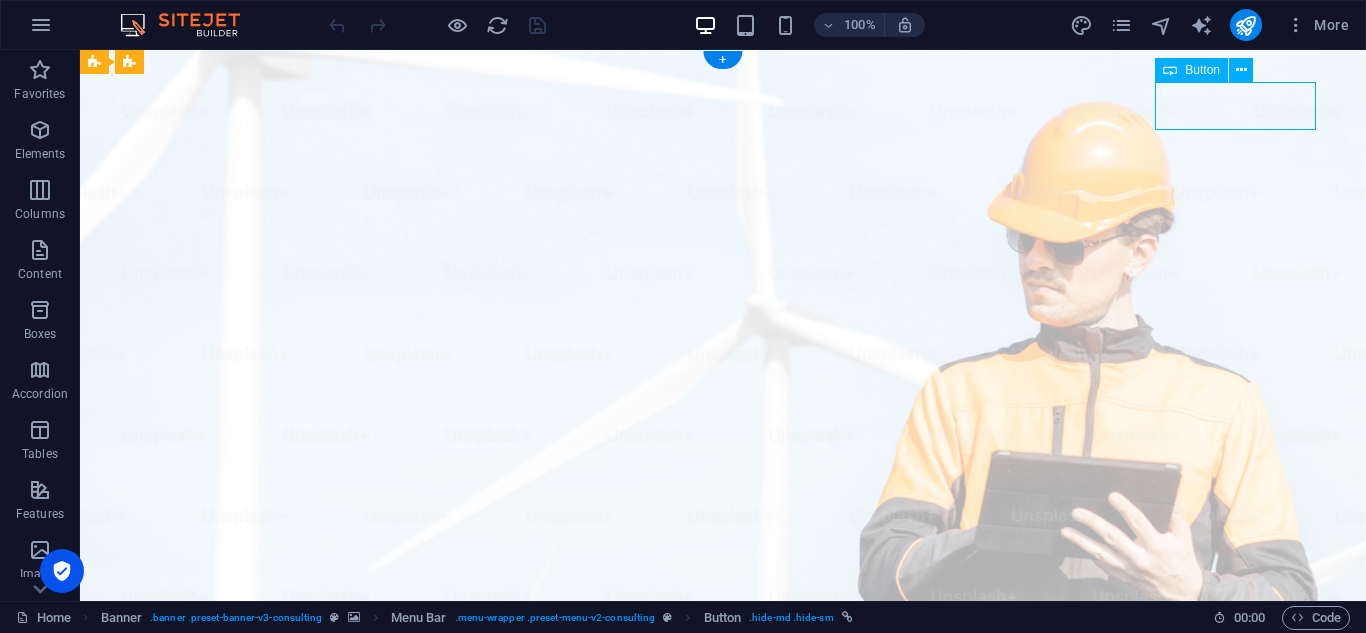 click on "Get Started" at bounding box center [723, 1084] 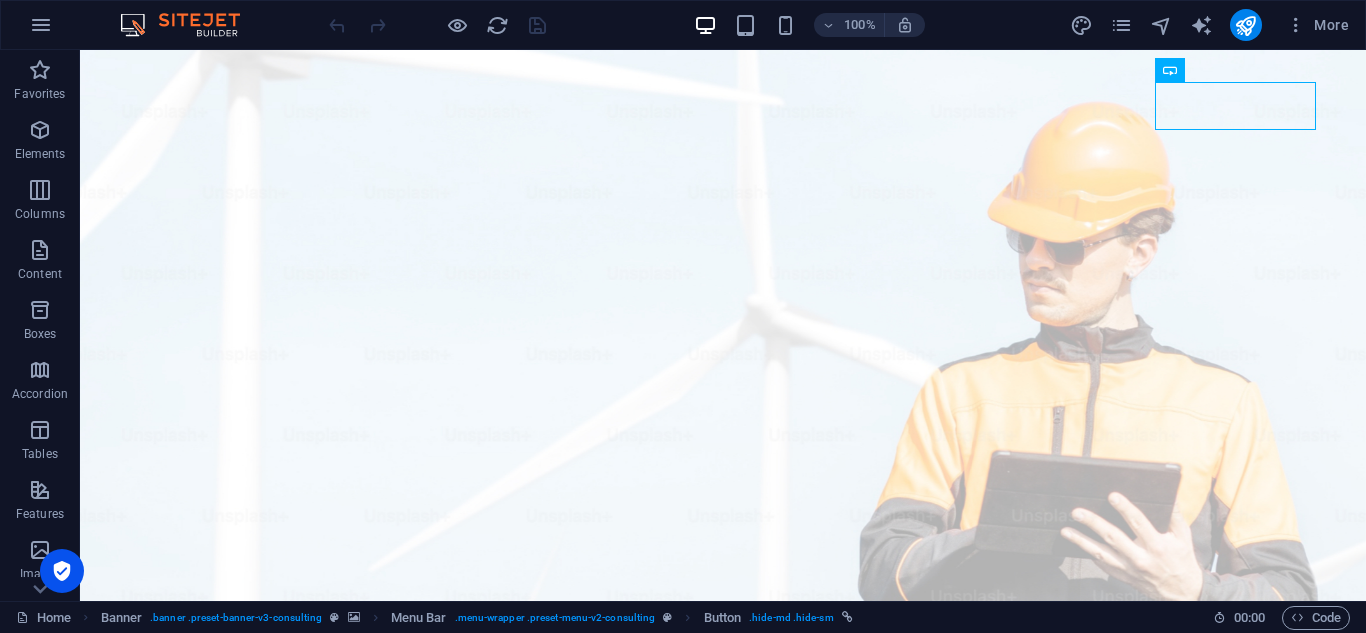 click at bounding box center (190, 25) 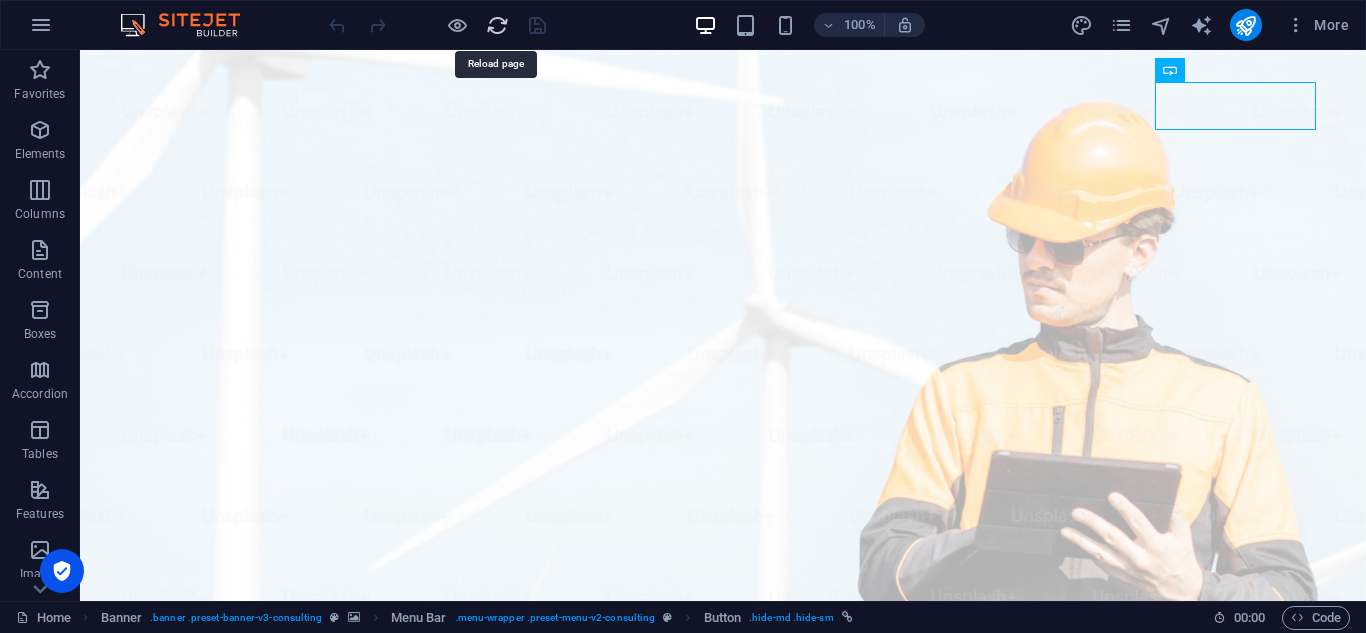click at bounding box center (497, 25) 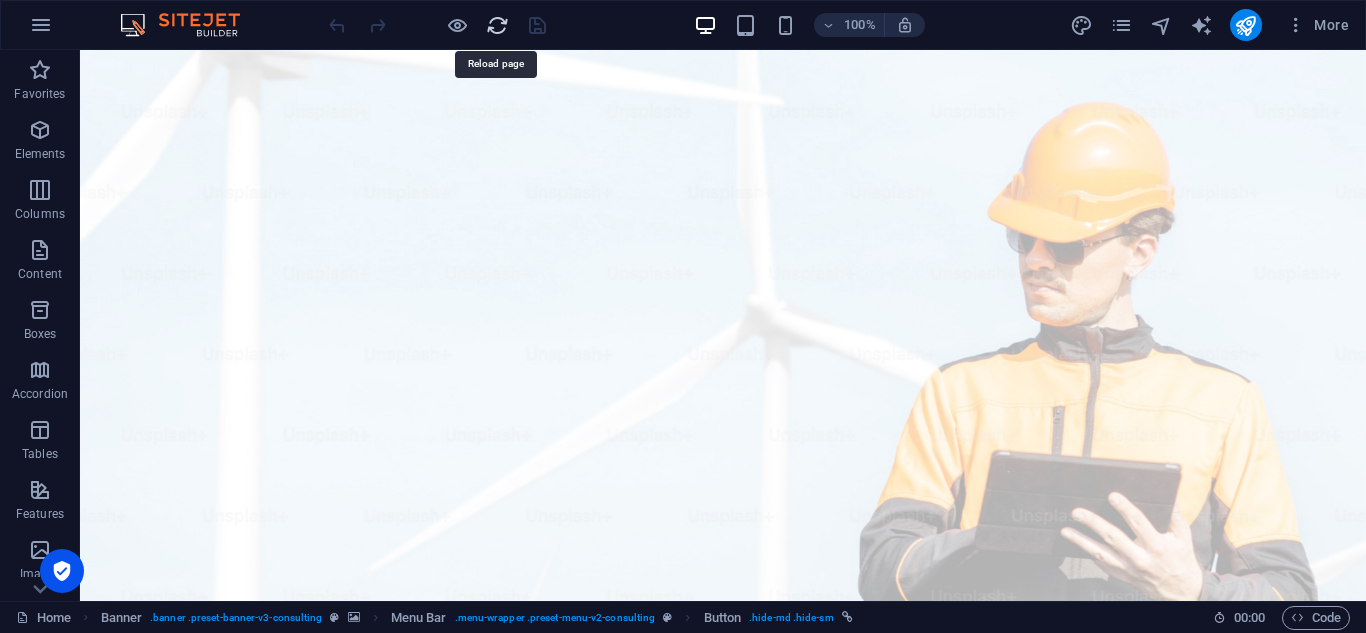 click at bounding box center [497, 25] 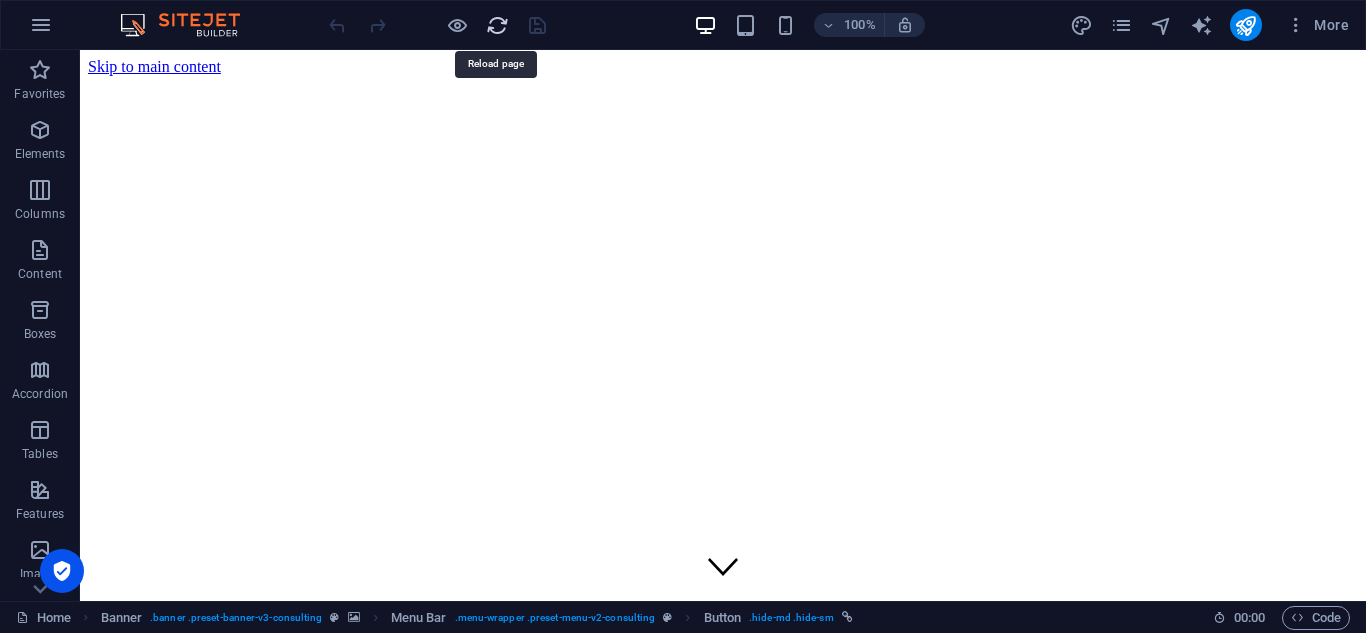 click at bounding box center (497, 25) 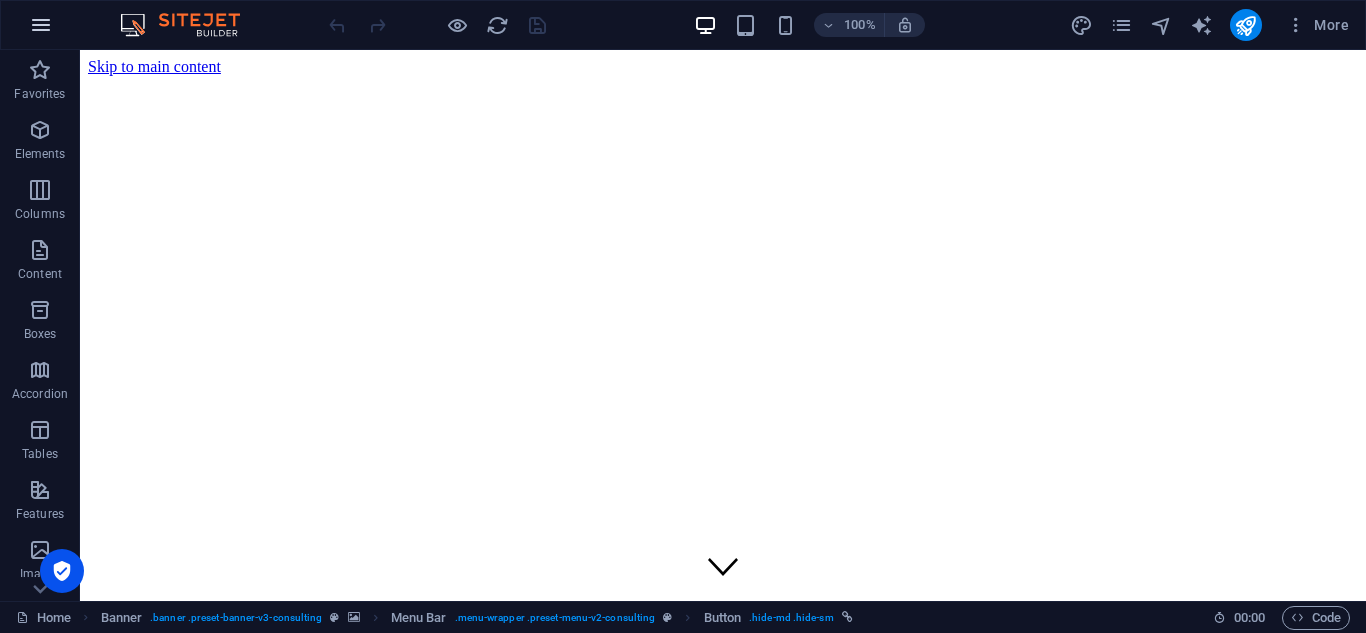 scroll, scrollTop: 0, scrollLeft: 0, axis: both 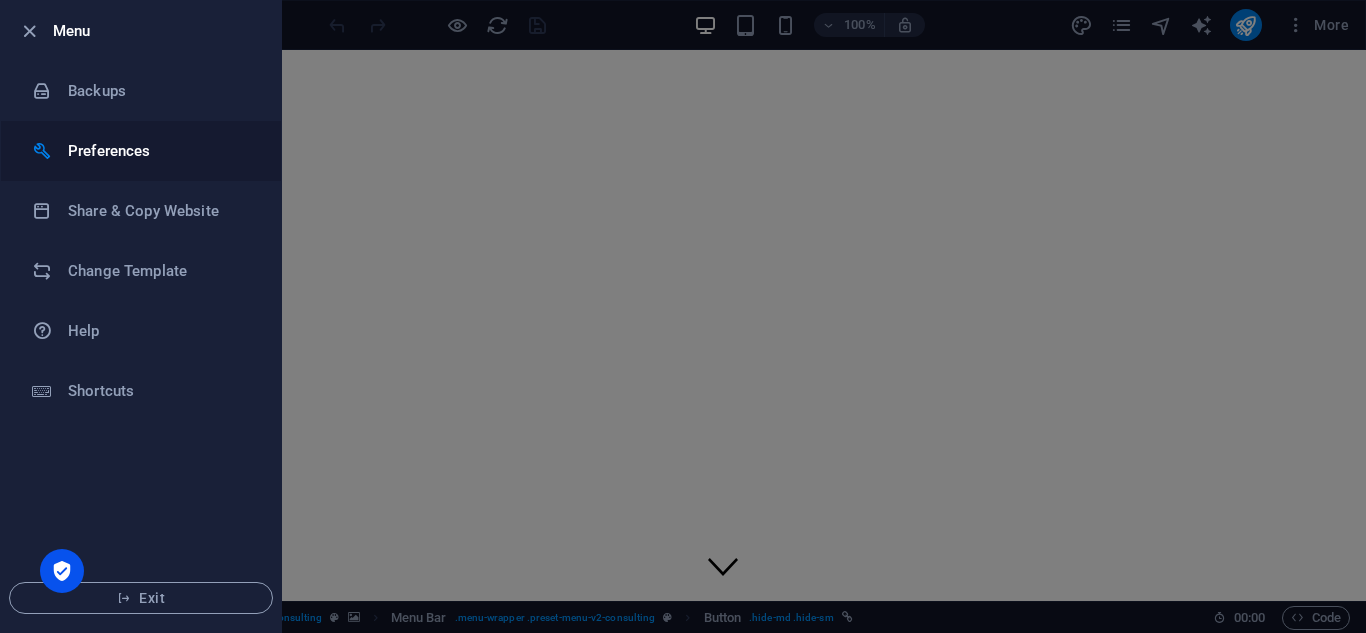 click on "Preferences" at bounding box center [160, 151] 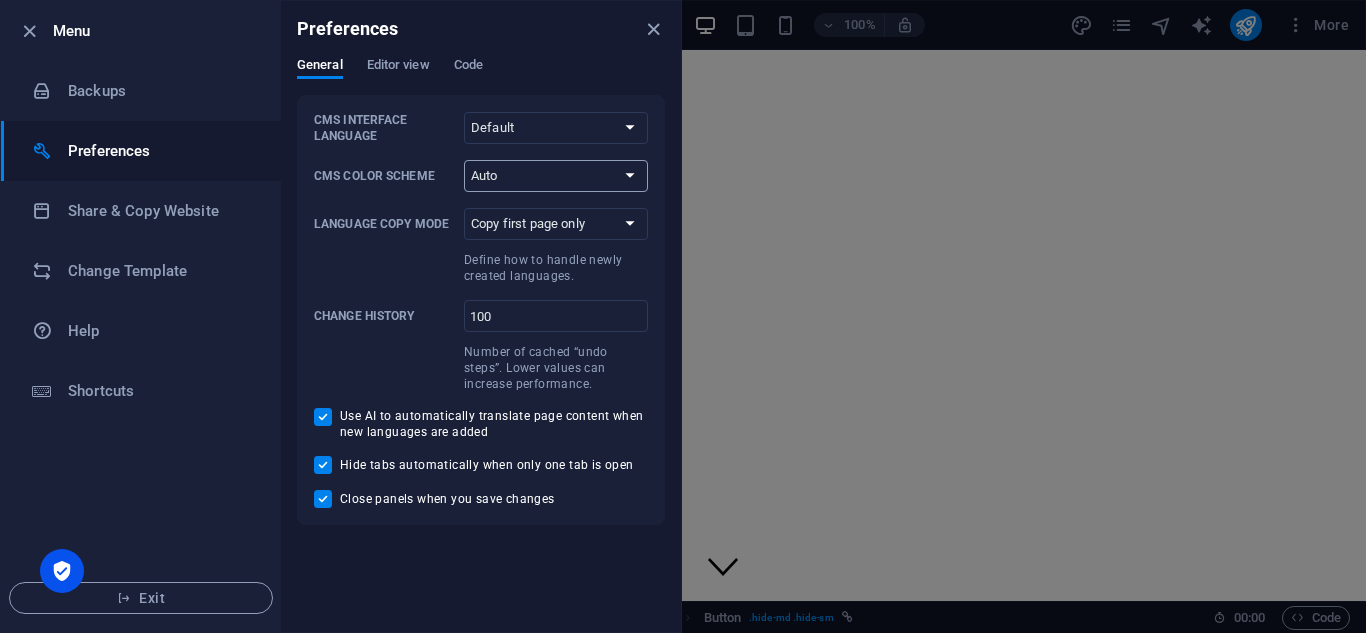 click on "Auto Dark Light" at bounding box center (556, 176) 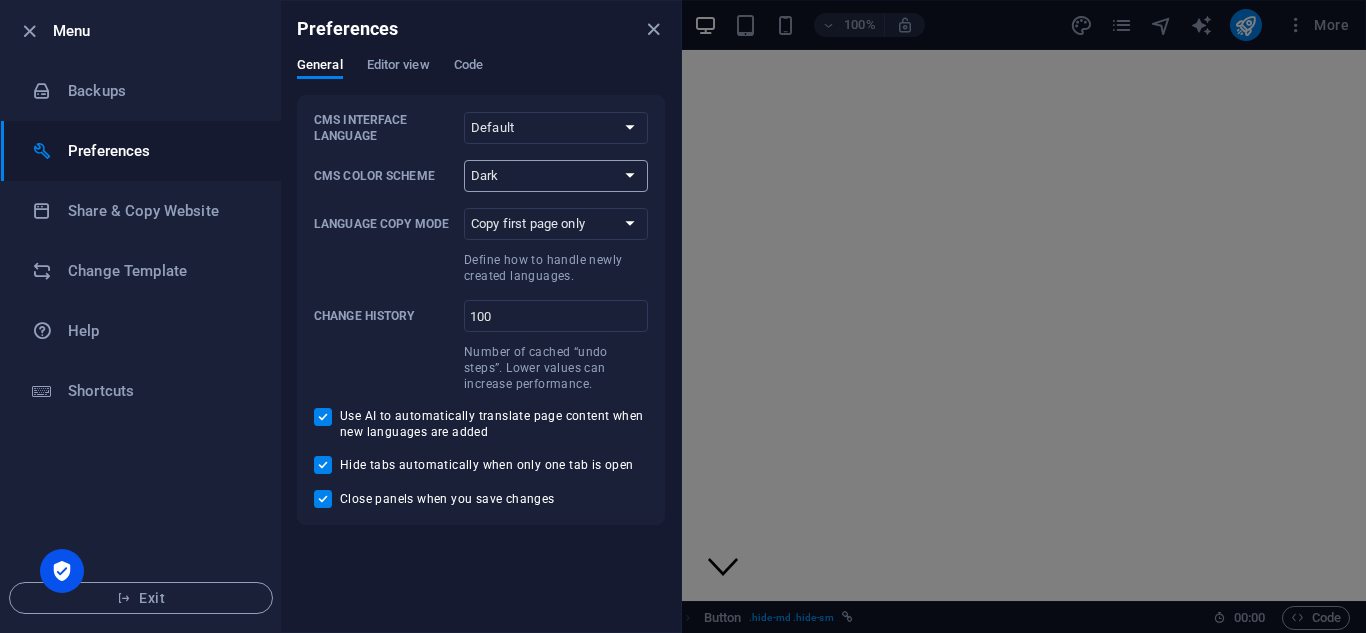 click on "Auto Dark Light" at bounding box center (556, 176) 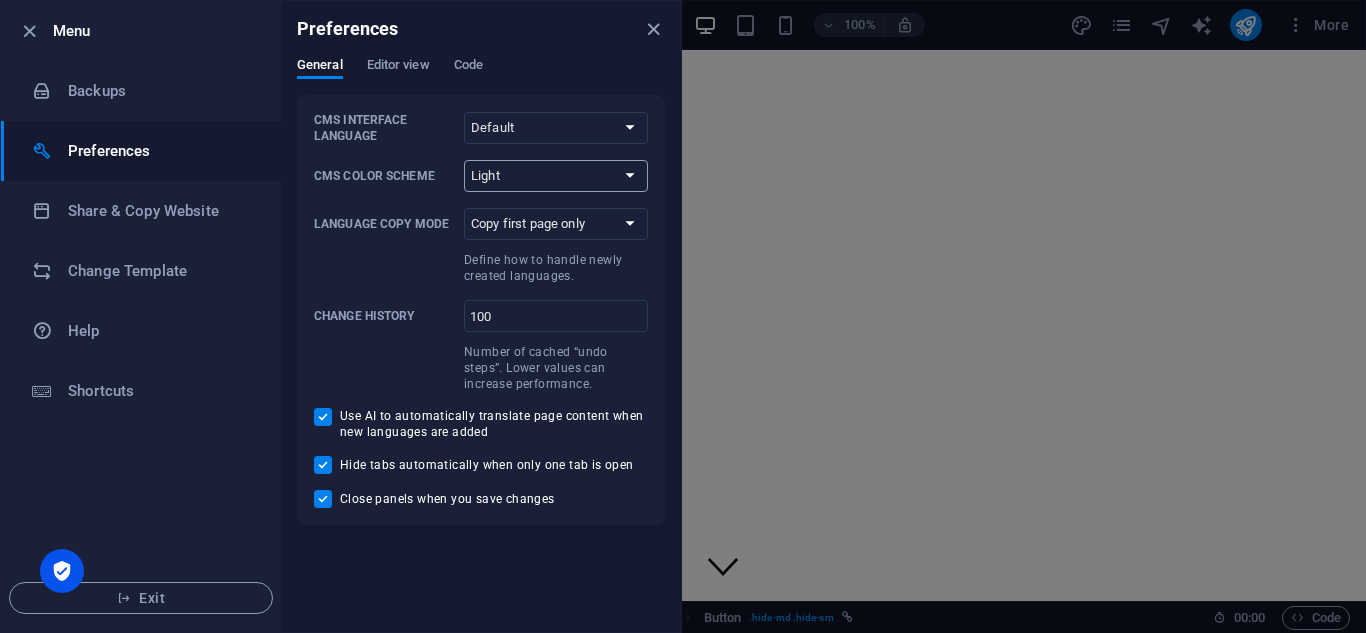 click on "Auto Dark Light" at bounding box center [556, 176] 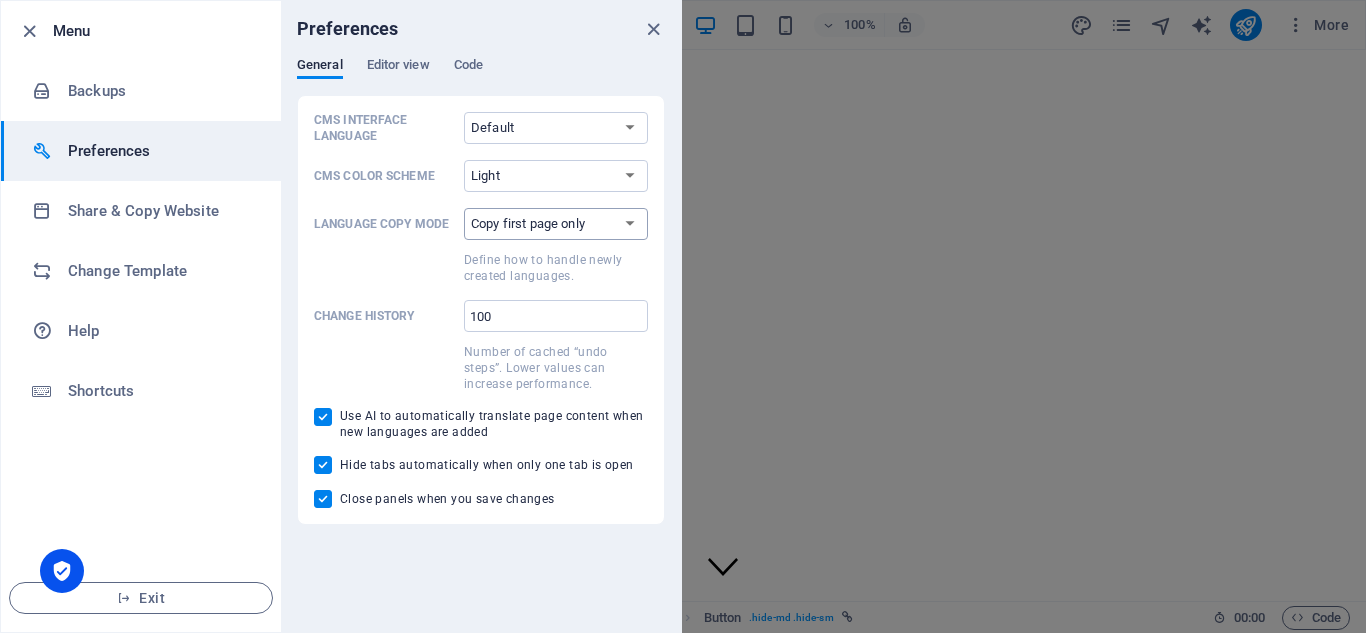 click on "Copy first page only Copy all pages" at bounding box center (556, 224) 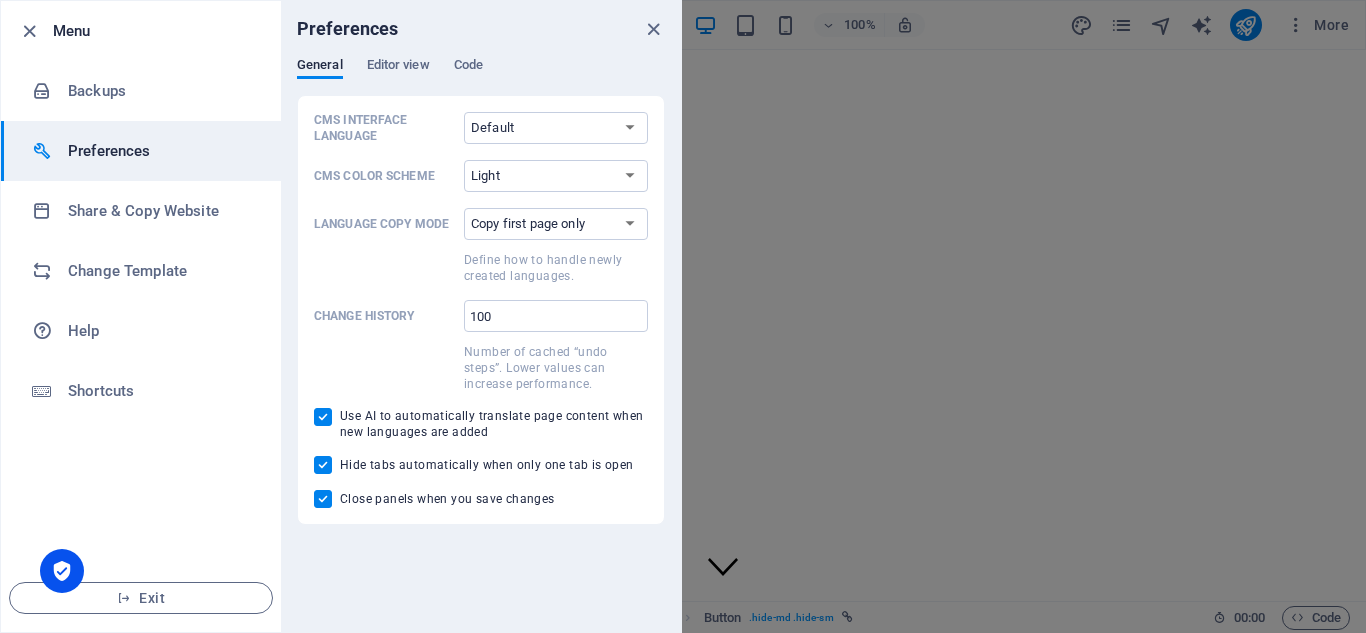 click at bounding box center (385, 366) 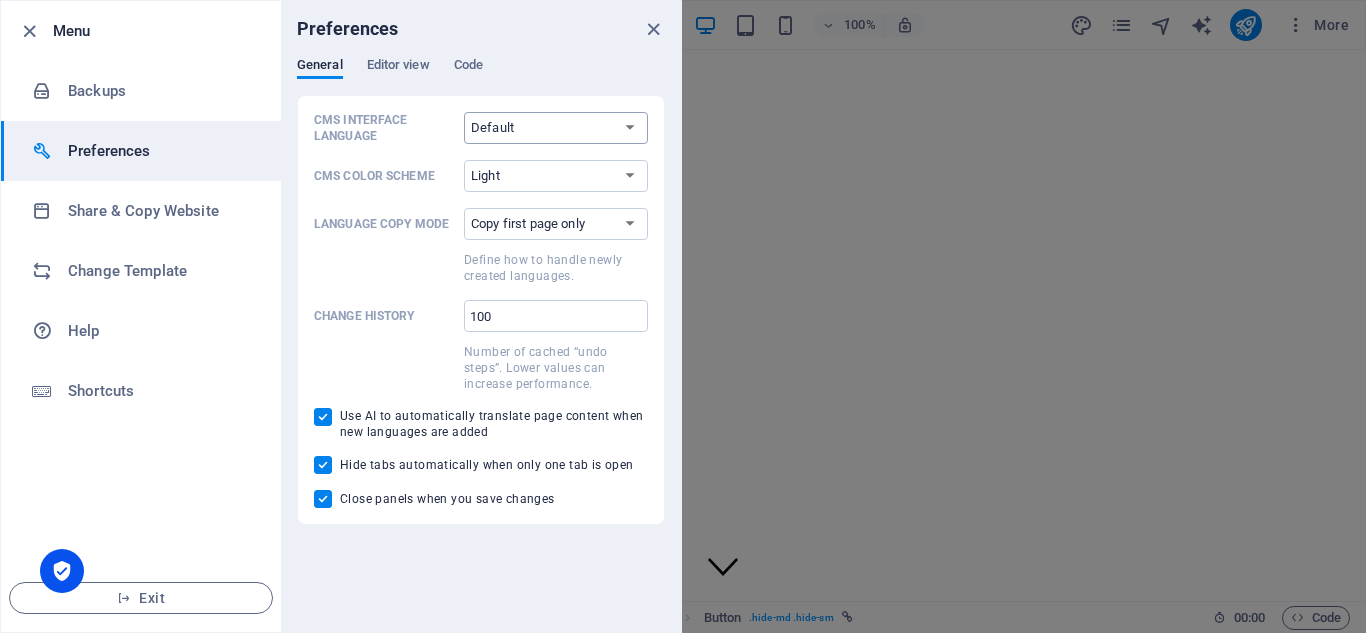 click on "Default Deutsch English Español Français Magyar Italiano Nederlands Polski Português русский язык Svenska Türkçe 日本語" at bounding box center (556, 128) 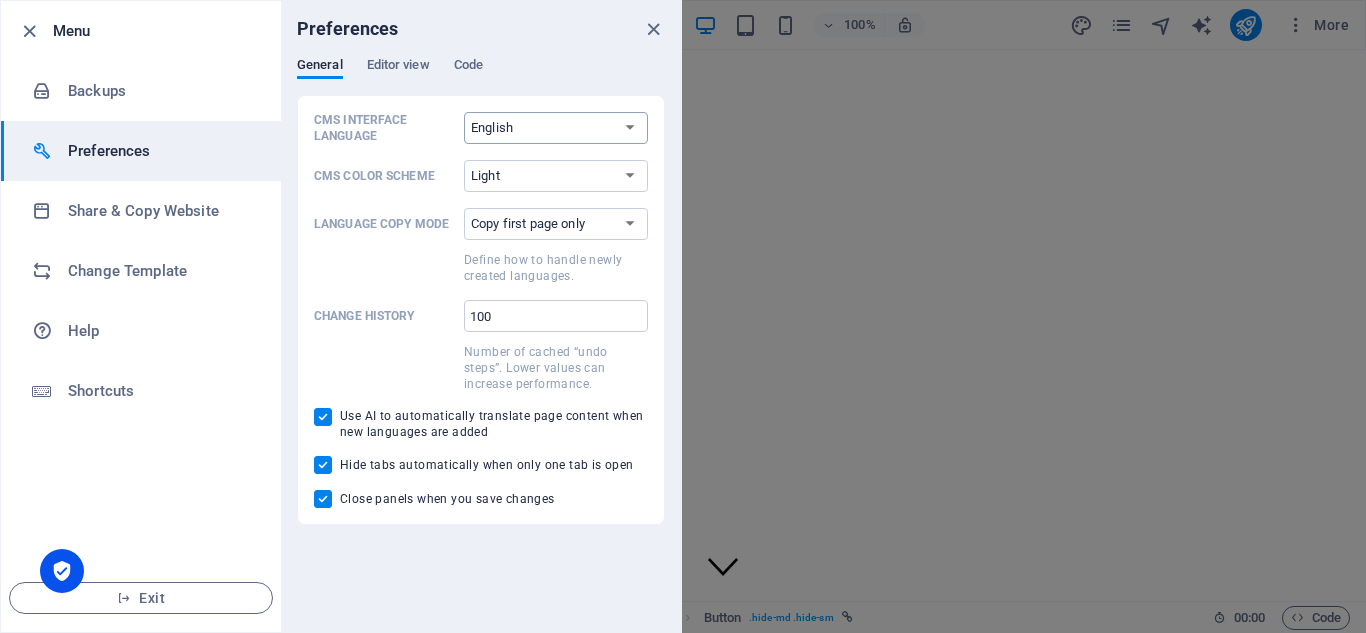 click on "Default Deutsch English Español Français Magyar Italiano Nederlands Polski Português русский язык Svenska Türkçe 日本語" at bounding box center (556, 128) 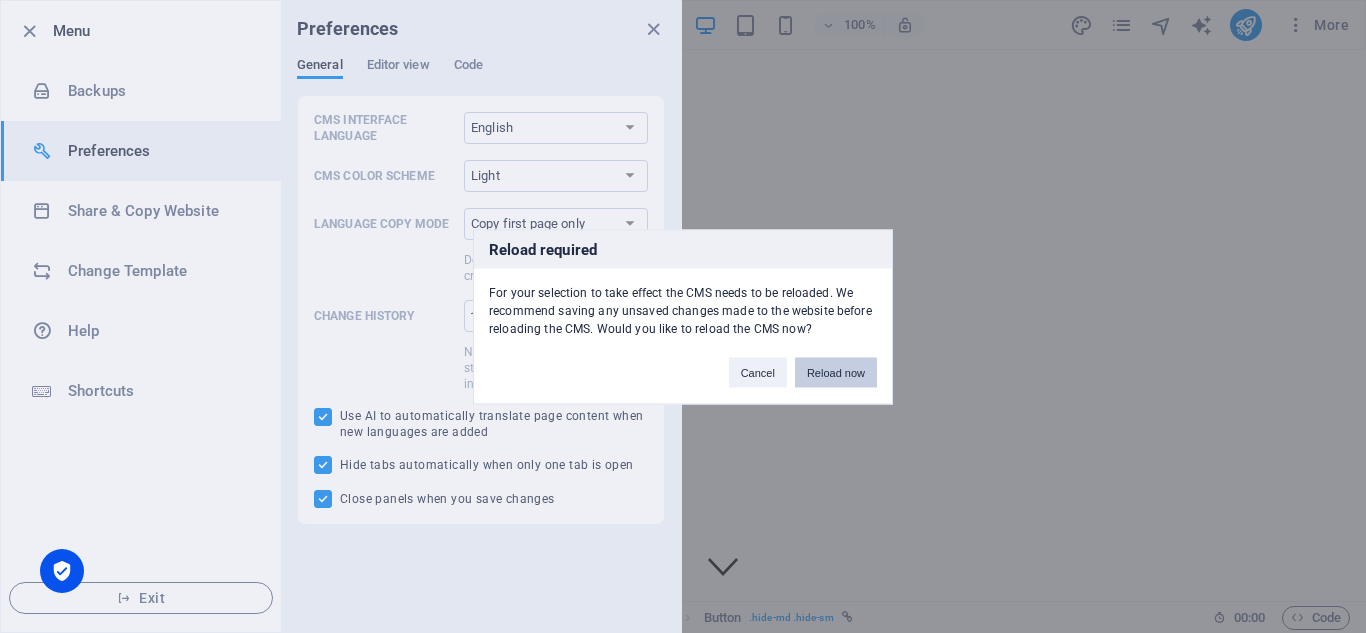 click on "Reload now" at bounding box center (836, 372) 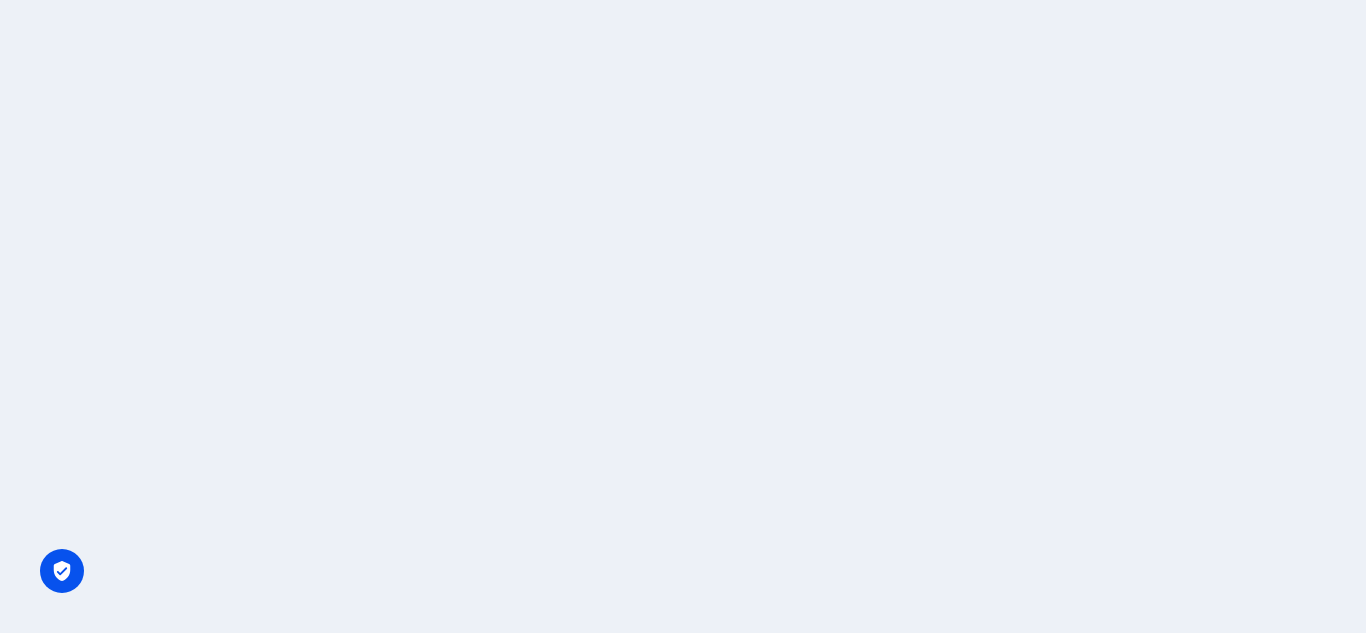 scroll, scrollTop: 0, scrollLeft: 0, axis: both 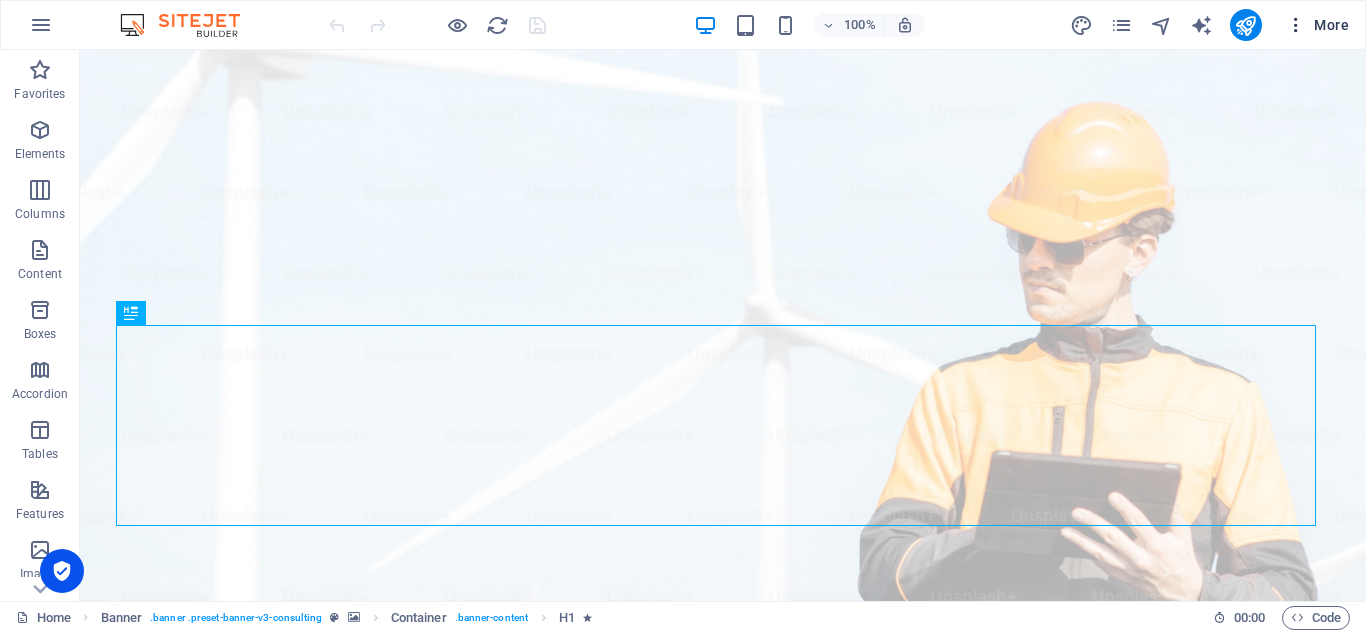 click at bounding box center [1296, 25] 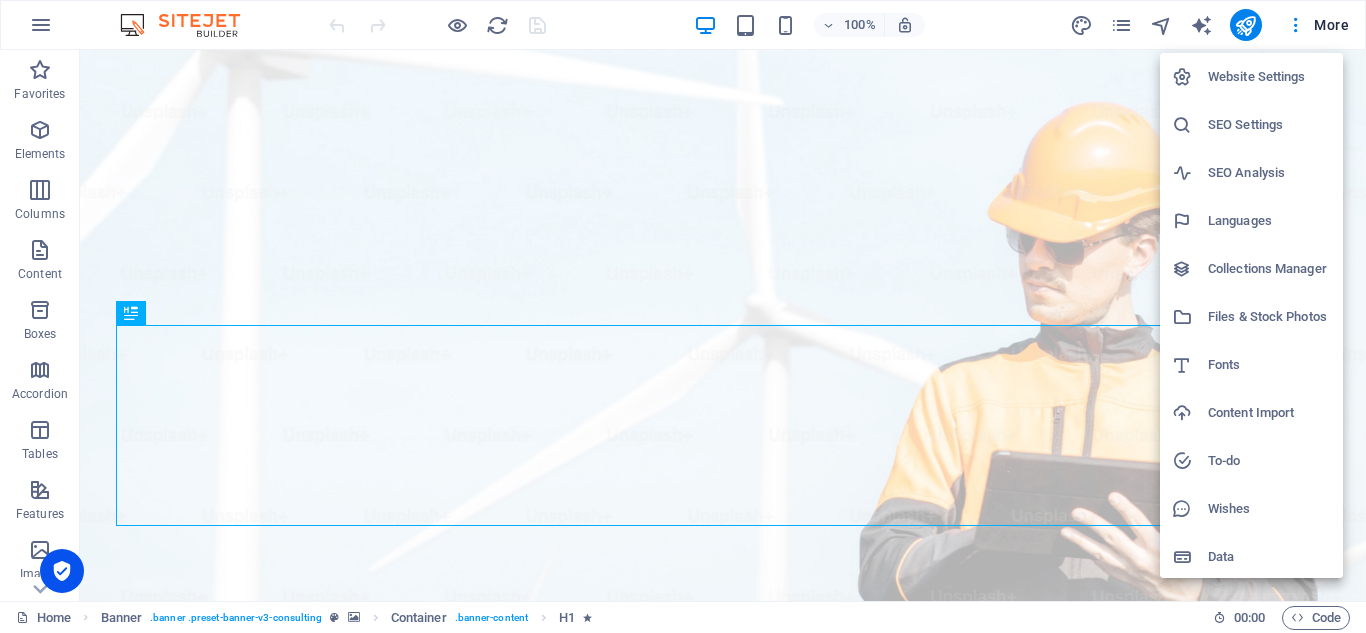 click on "Website Settings" at bounding box center (1269, 77) 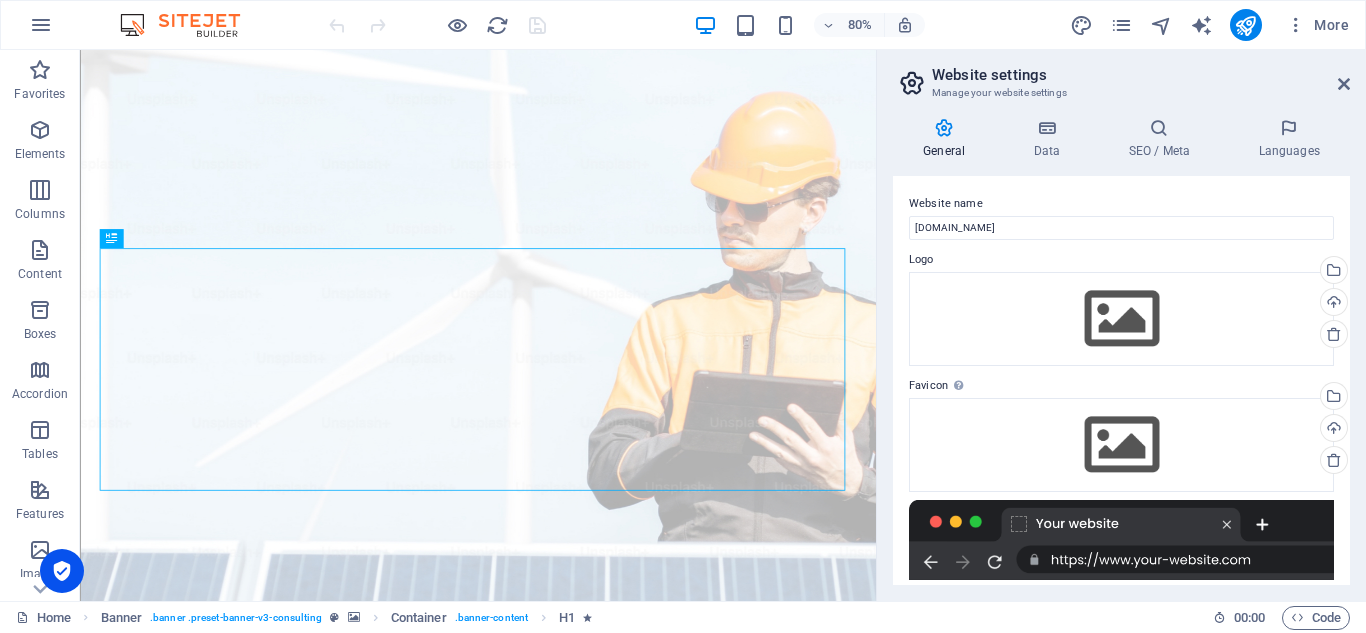 click on "General" at bounding box center (948, 139) 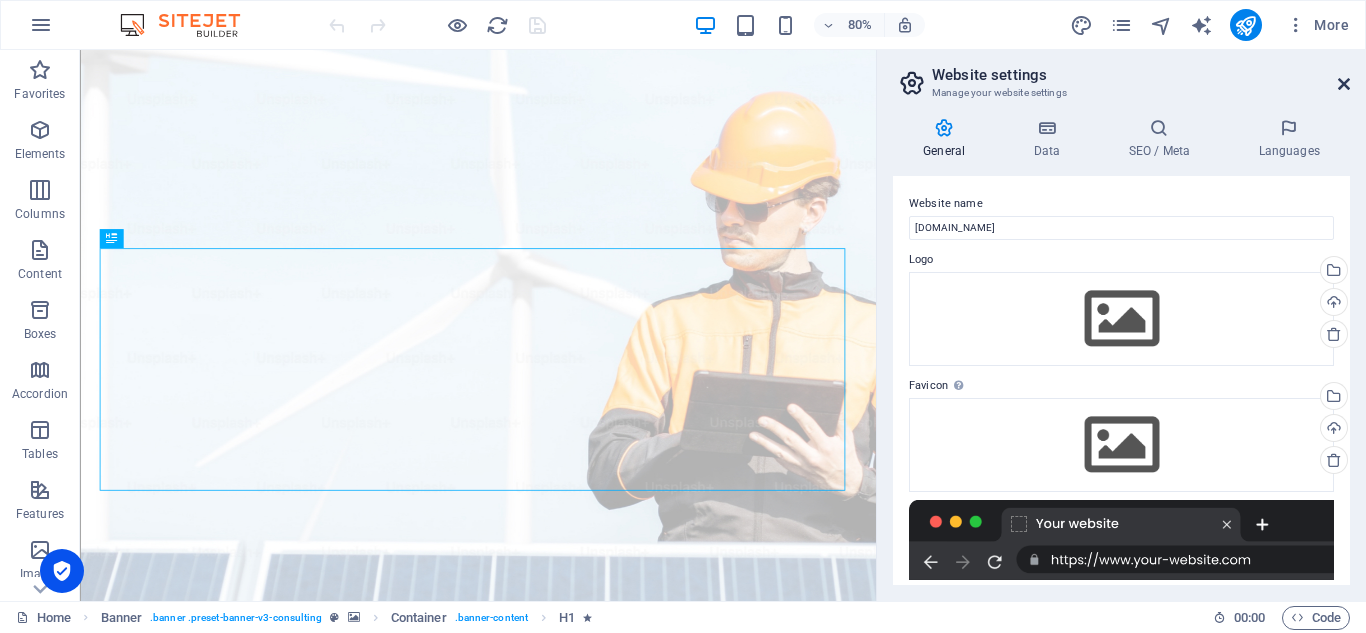 click at bounding box center (1344, 84) 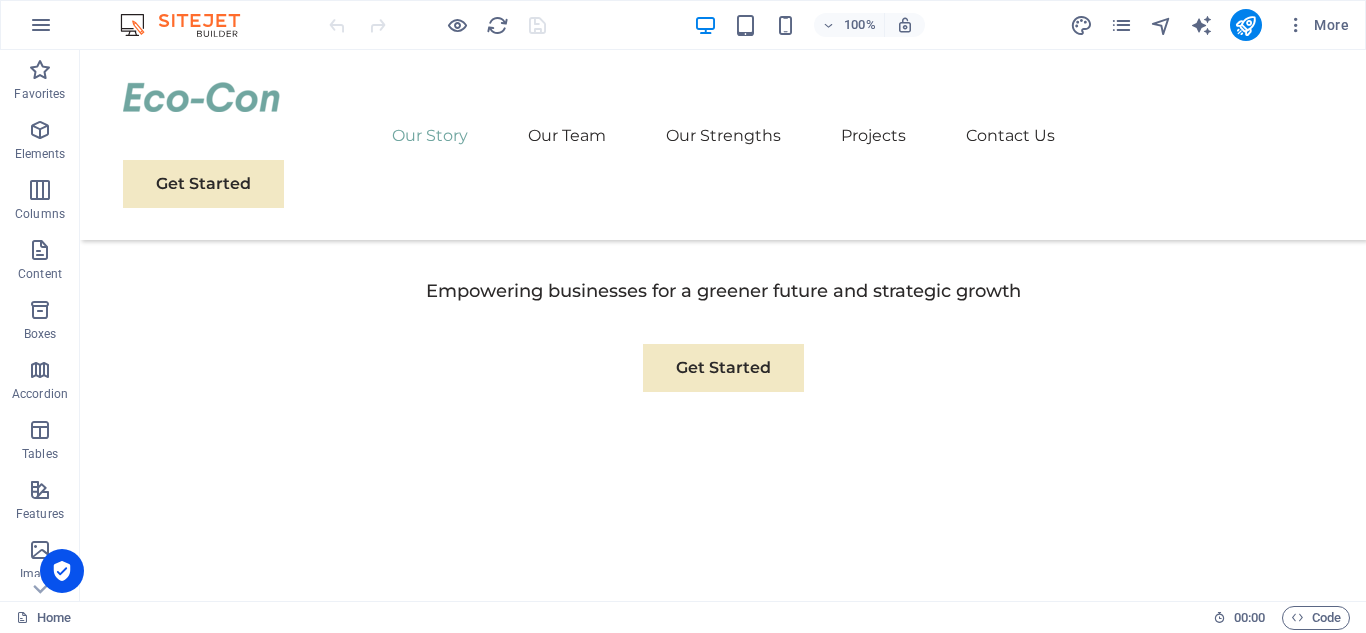 scroll, scrollTop: 0, scrollLeft: 0, axis: both 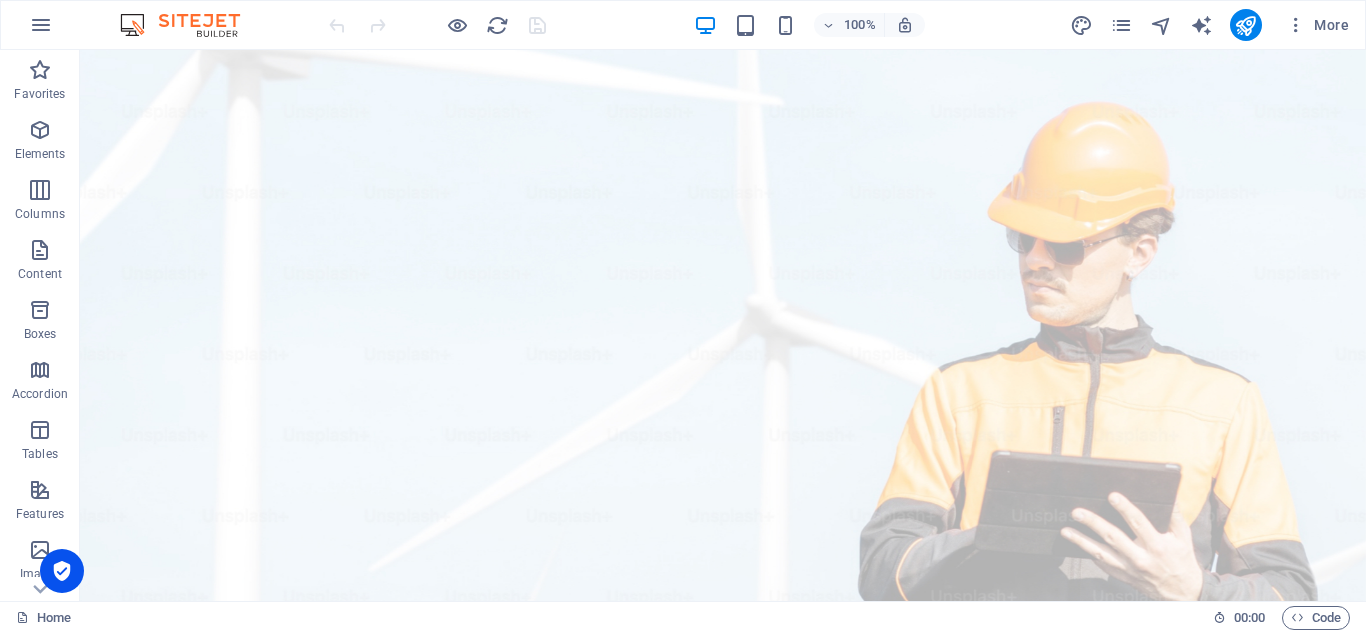 drag, startPoint x: 1360, startPoint y: 84, endPoint x: 1445, endPoint y: 75, distance: 85.47514 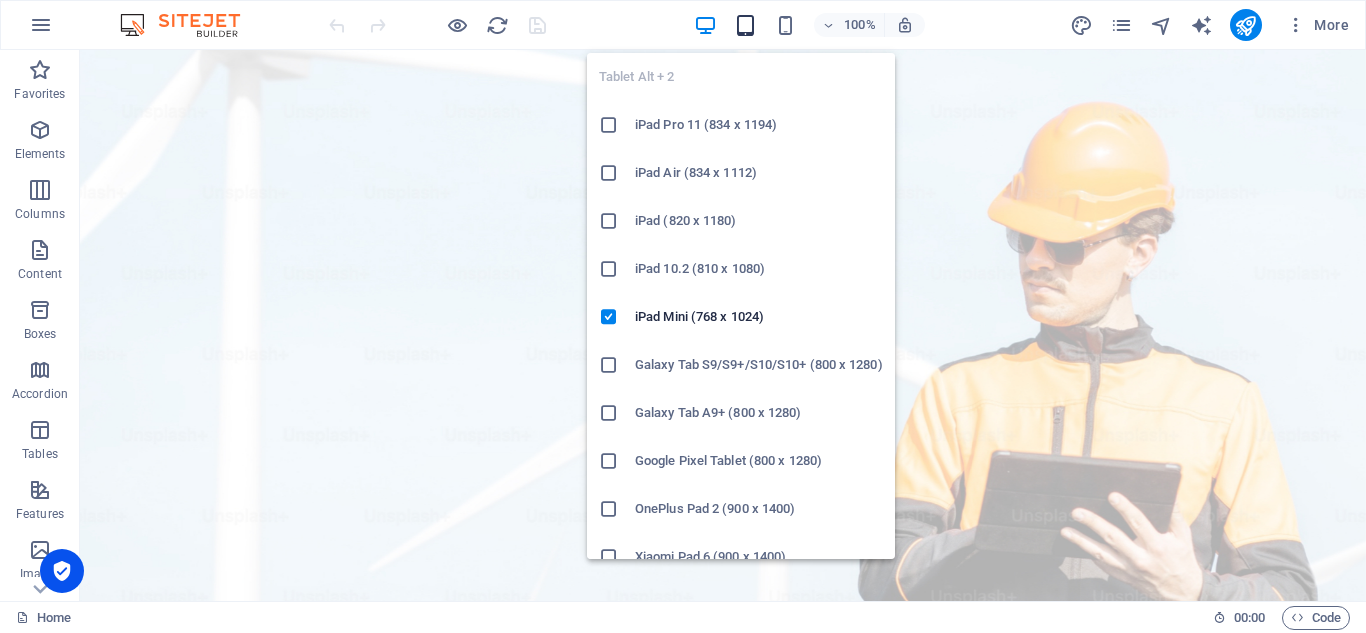 click at bounding box center (745, 25) 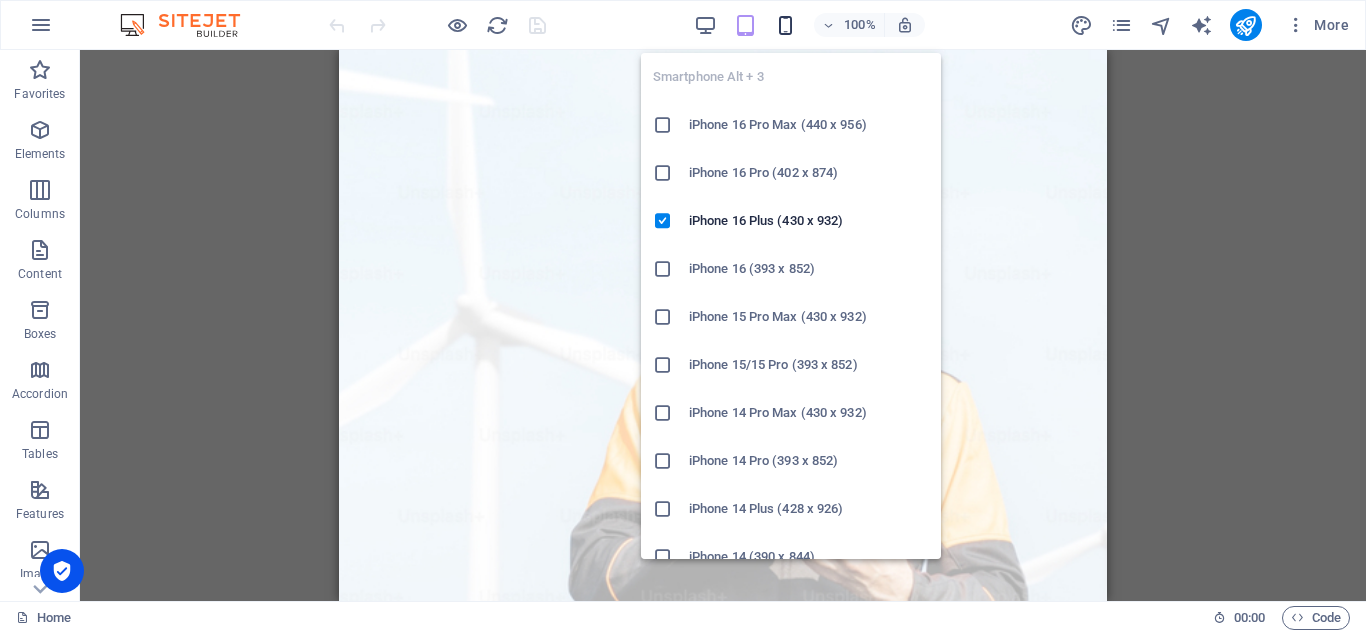 click at bounding box center [785, 25] 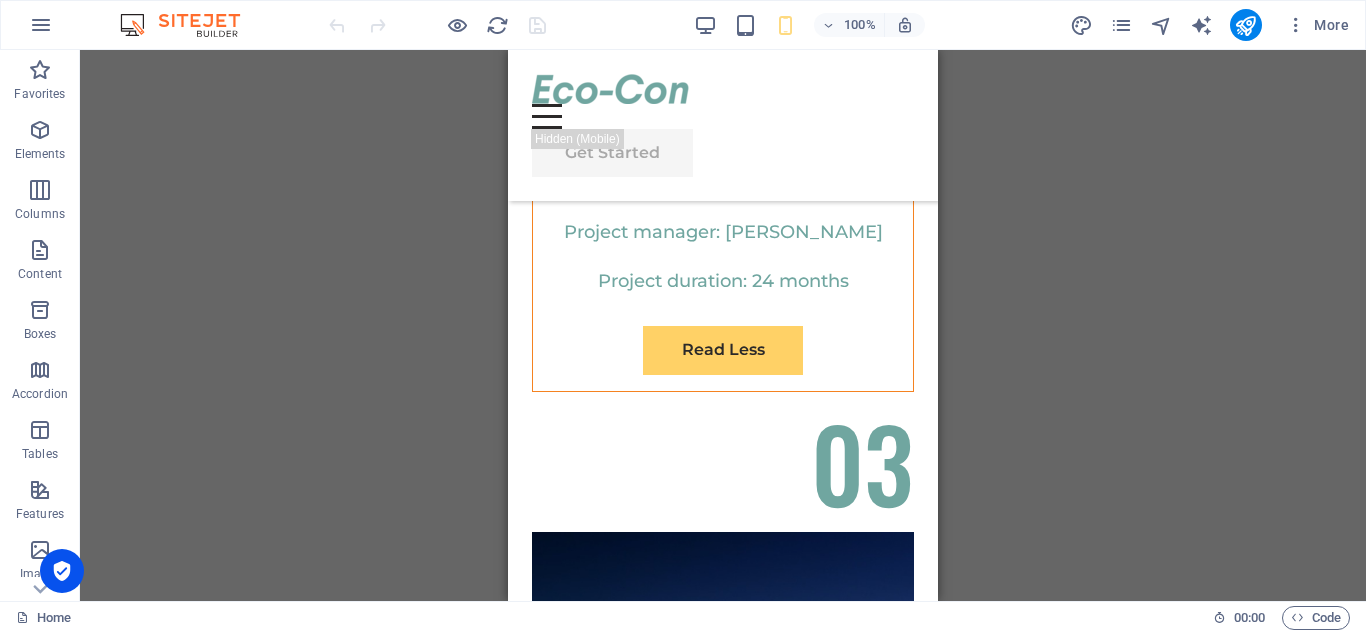 scroll, scrollTop: 0, scrollLeft: 0, axis: both 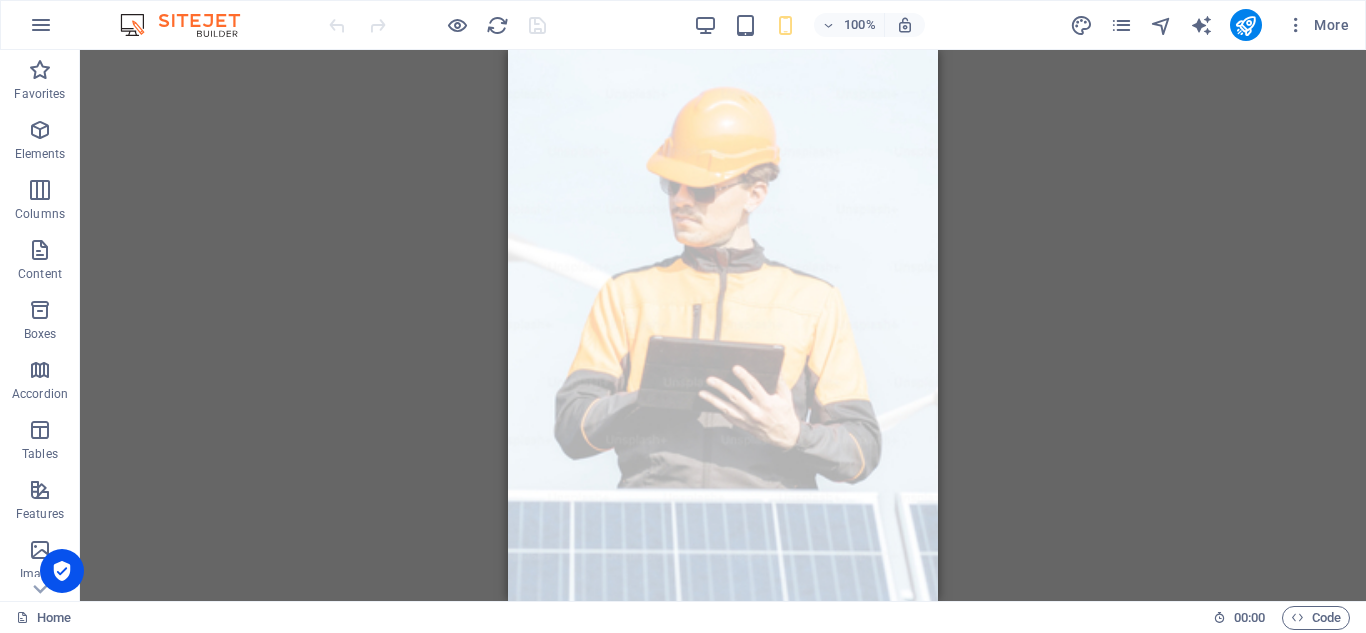 drag, startPoint x: 929, startPoint y: 76, endPoint x: 1589, endPoint y: 417, distance: 742.88696 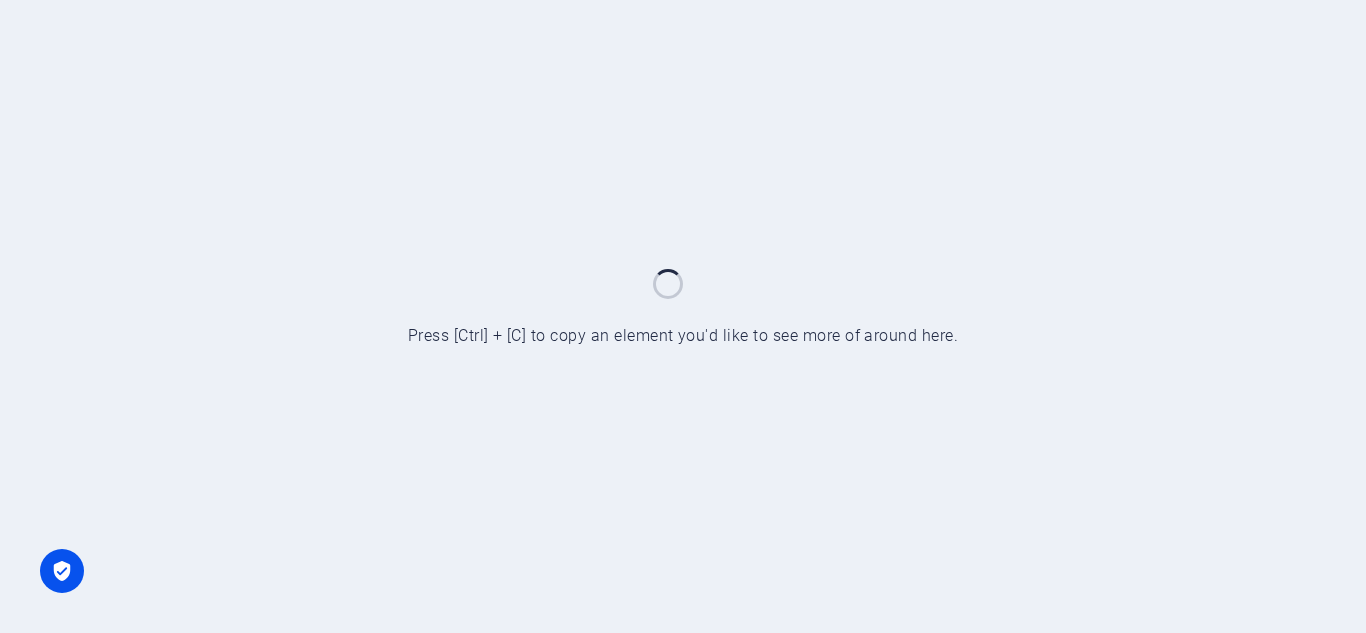 scroll, scrollTop: 0, scrollLeft: 0, axis: both 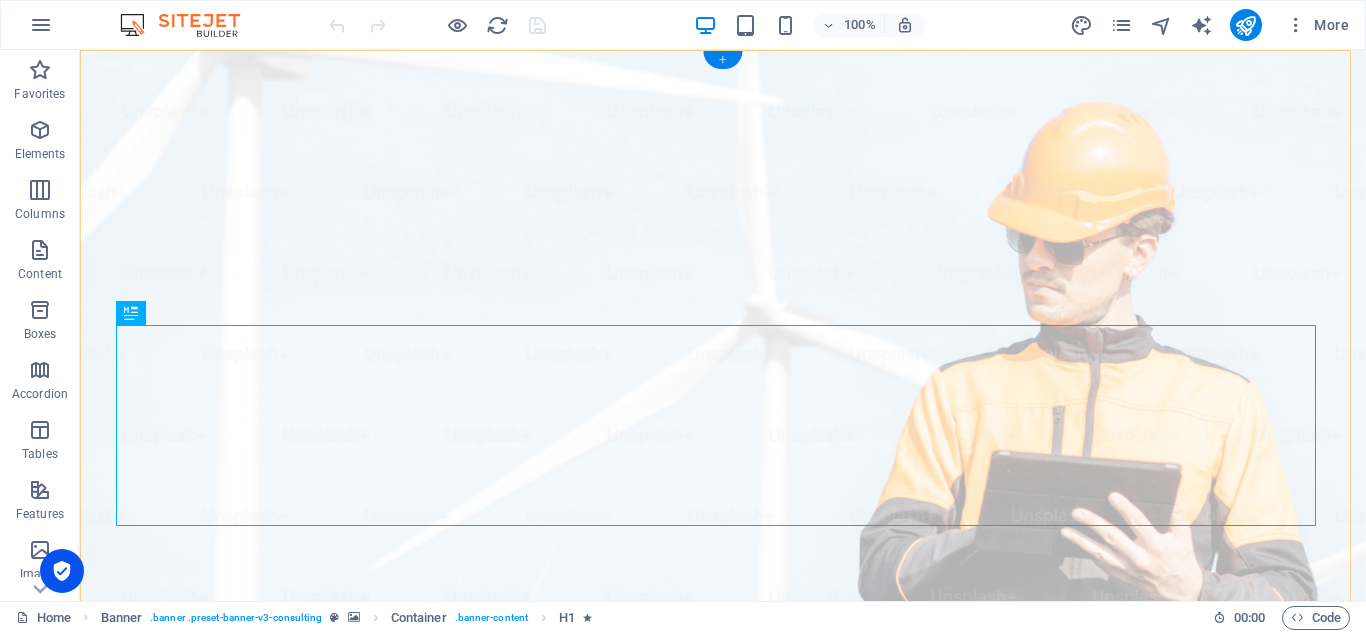 click on "+" at bounding box center [722, 60] 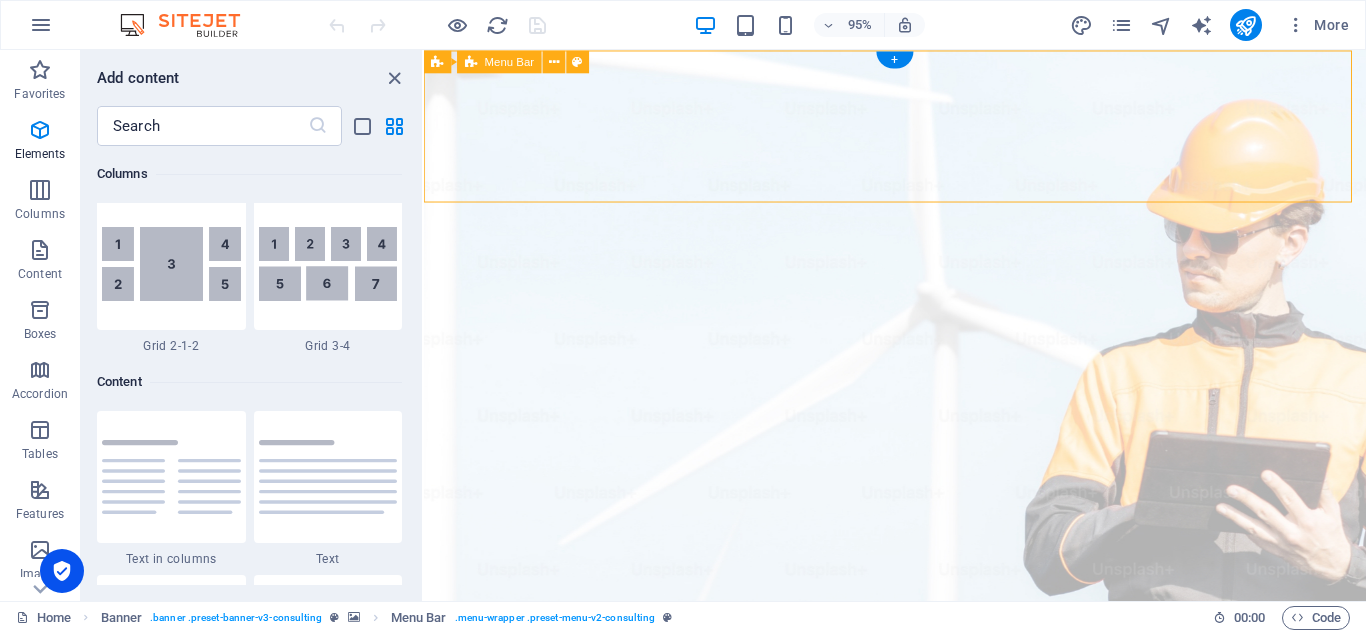 scroll, scrollTop: 3499, scrollLeft: 0, axis: vertical 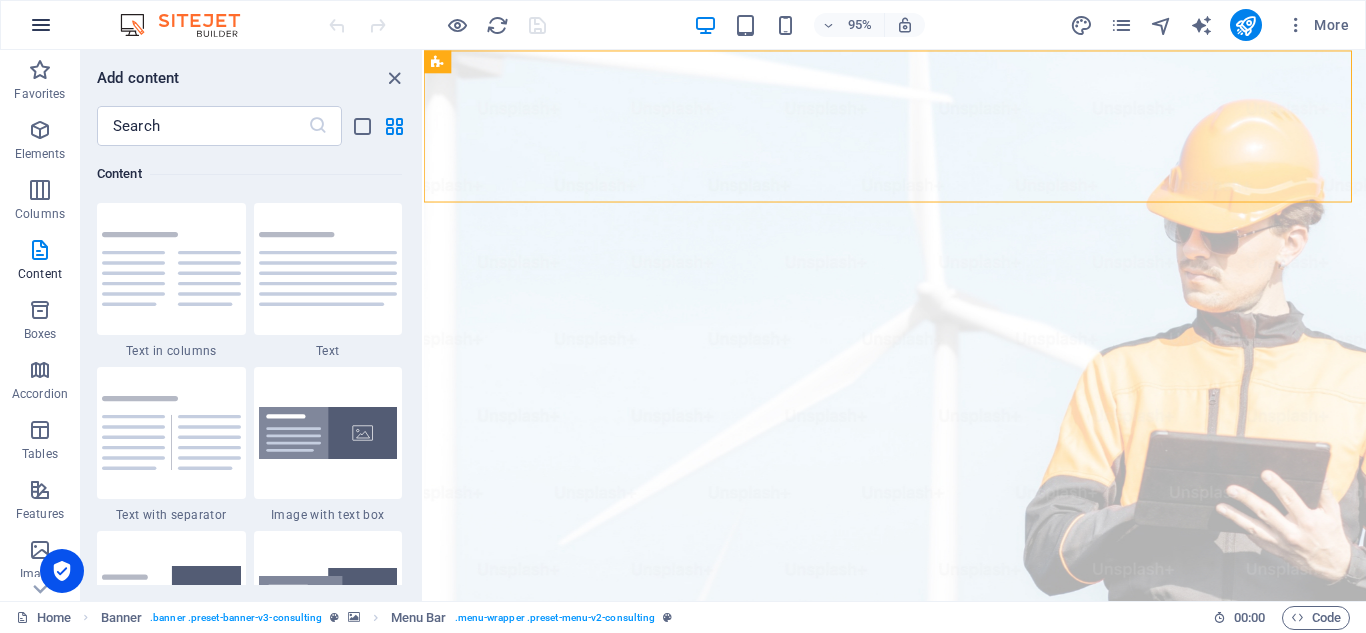 click at bounding box center [41, 25] 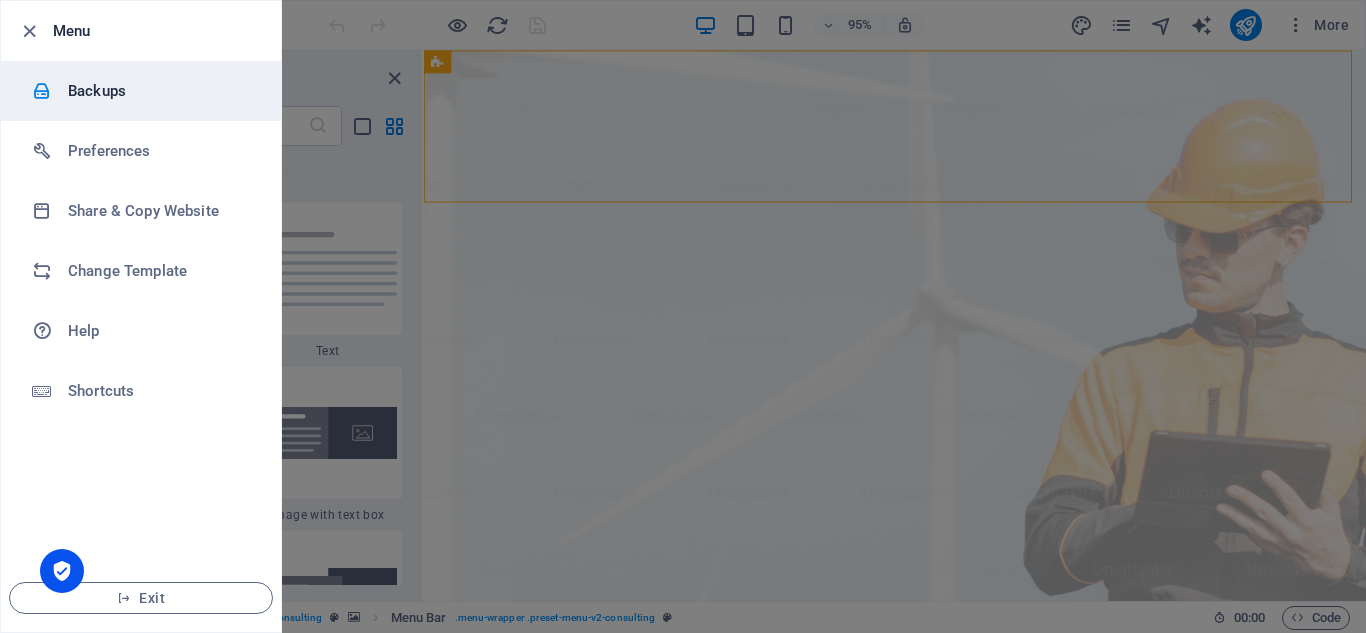 click at bounding box center (50, 91) 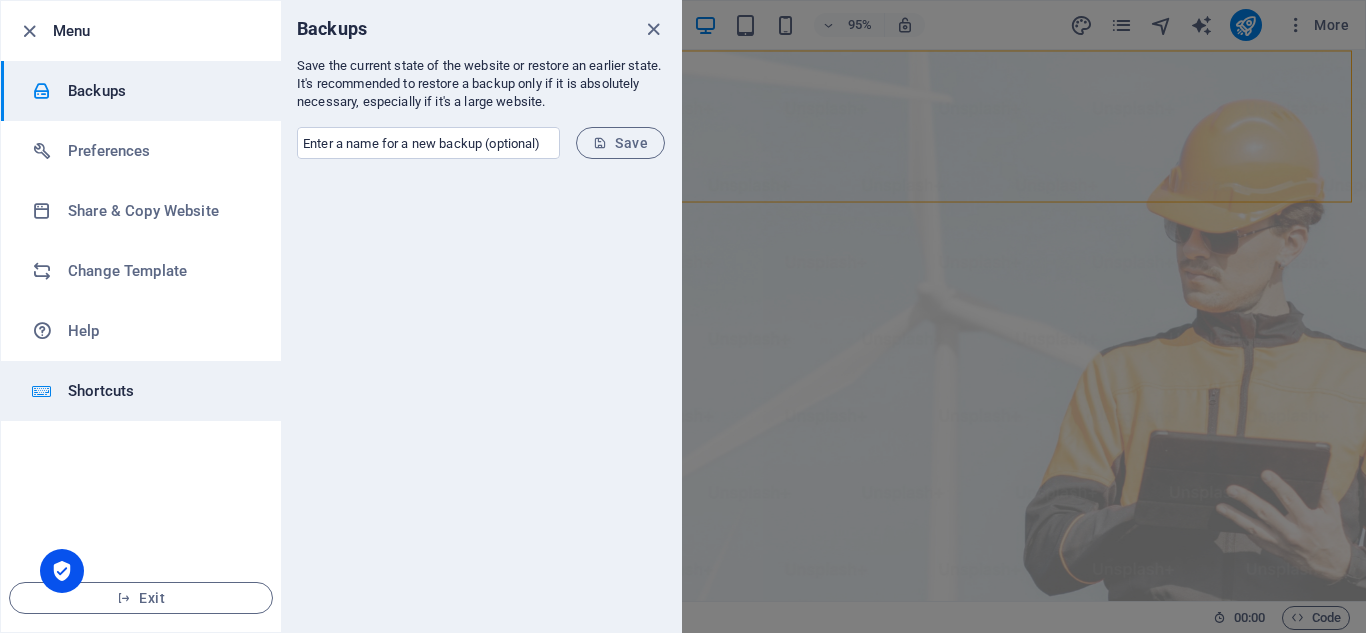 click on "Shortcuts" at bounding box center (141, 391) 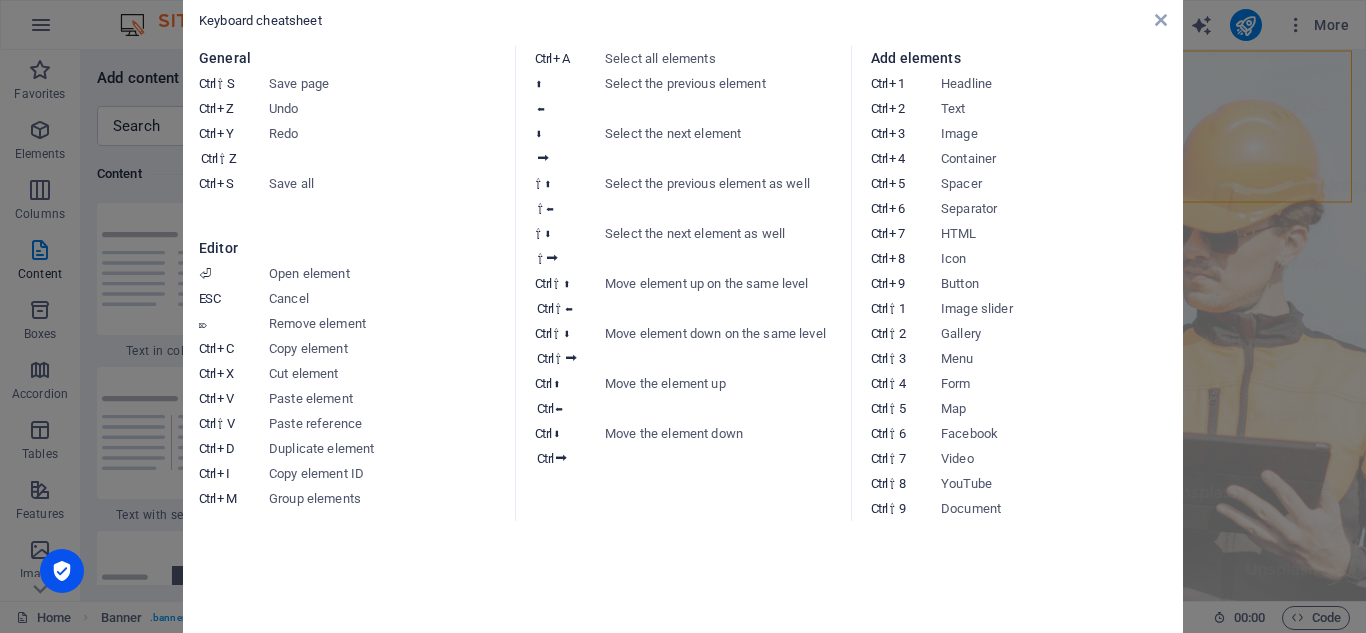click on "General Ctrl ⇧ S Save page Ctrl Z Undo Ctrl Y Ctrl ⇧ Z Redo Ctrl S Save all Editor ⏎ Open element ESC Cancel ⌦ Remove element Ctrl C Copy element Ctrl X Cut element Ctrl V Paste element Ctrl ⇧ V Paste reference Ctrl D Duplicate element Ctrl I Copy element ID Ctrl M Group elements Ctrl A Select all elements ⬆ ⬅ Select the previous element ⬇ ⮕ Select the next element ⇧ ⬆ ⇧ ⬅ Select the previous element as well ⇧ ⬇ ⇧ ⮕ Select the next element as well Ctrl ⇧ ⬆ Ctrl ⇧ ⬅ Move element up on the same level Ctrl ⇧ ⬇ Ctrl ⇧ ⮕ Move element down on the same level Ctrl ⬆ Ctrl ⬅ Move the element up Ctrl ⬇ Ctrl ⮕ Move the element down Add elements Ctrl 1 Headline Ctrl 2 Text Ctrl 3 Image Ctrl 4 Container Ctrl 5 Spacer Ctrl 6 Separator Ctrl 7 HTML Ctrl 8 Icon Ctrl 9 Button Ctrl ⇧ 1 Image slider Ctrl ⇧ 2 Gallery Ctrl ⇧ 3 Menu Ctrl ⇧ 4 Form Ctrl ⇧ 5 Map Ctrl ⇧ 6 Facebook Ctrl ⇧ 7 Video Ctrl ⇧ 8 YouTube Ctrl ⇧ 9 Document" at bounding box center (683, 333) 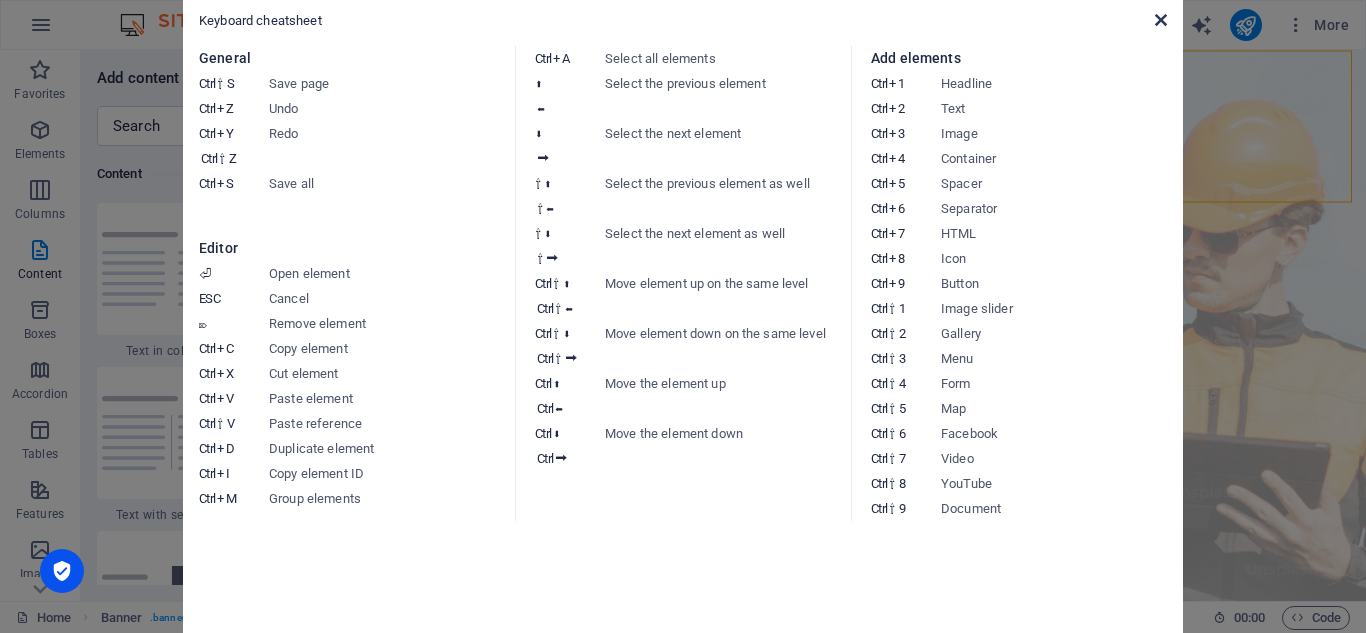 click at bounding box center (1161, 20) 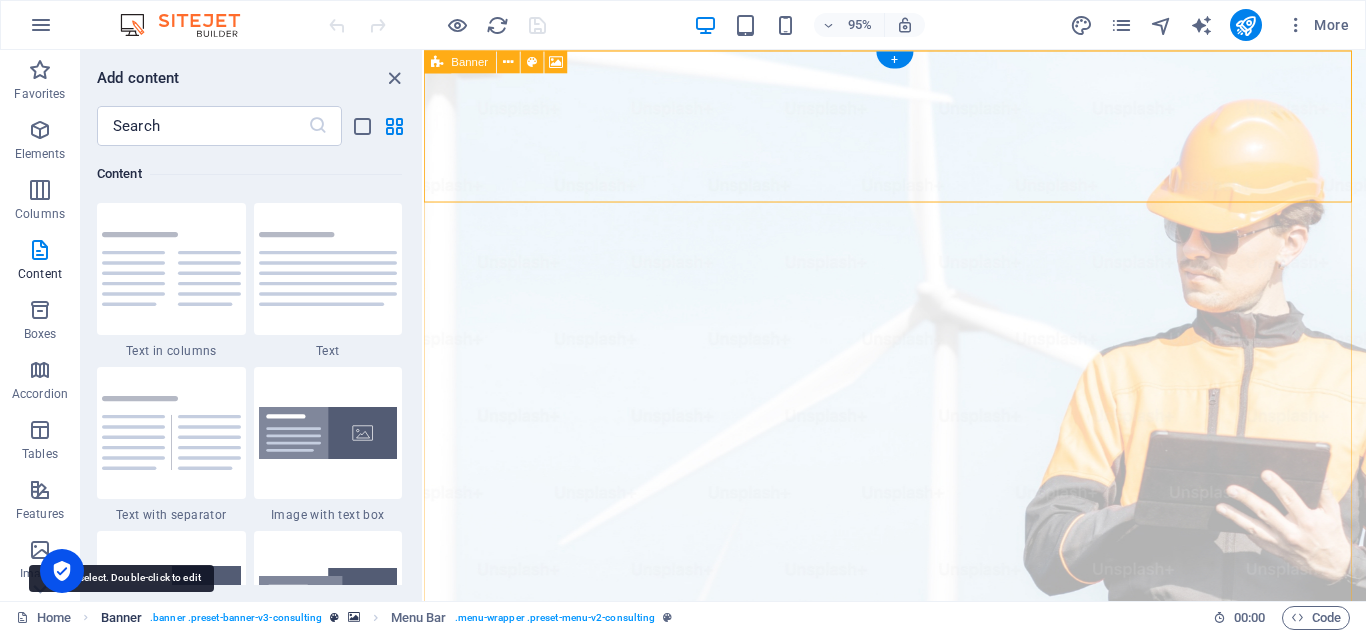 click on "Banner" at bounding box center [122, 618] 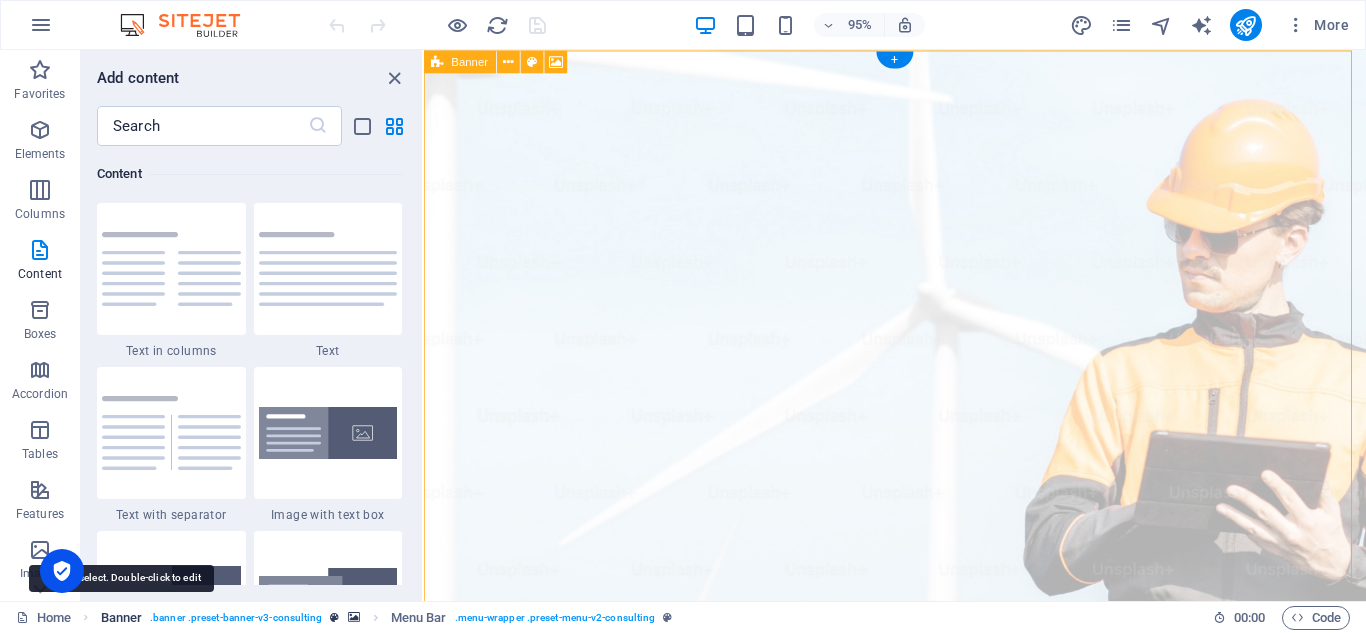 click on "Banner" at bounding box center (122, 618) 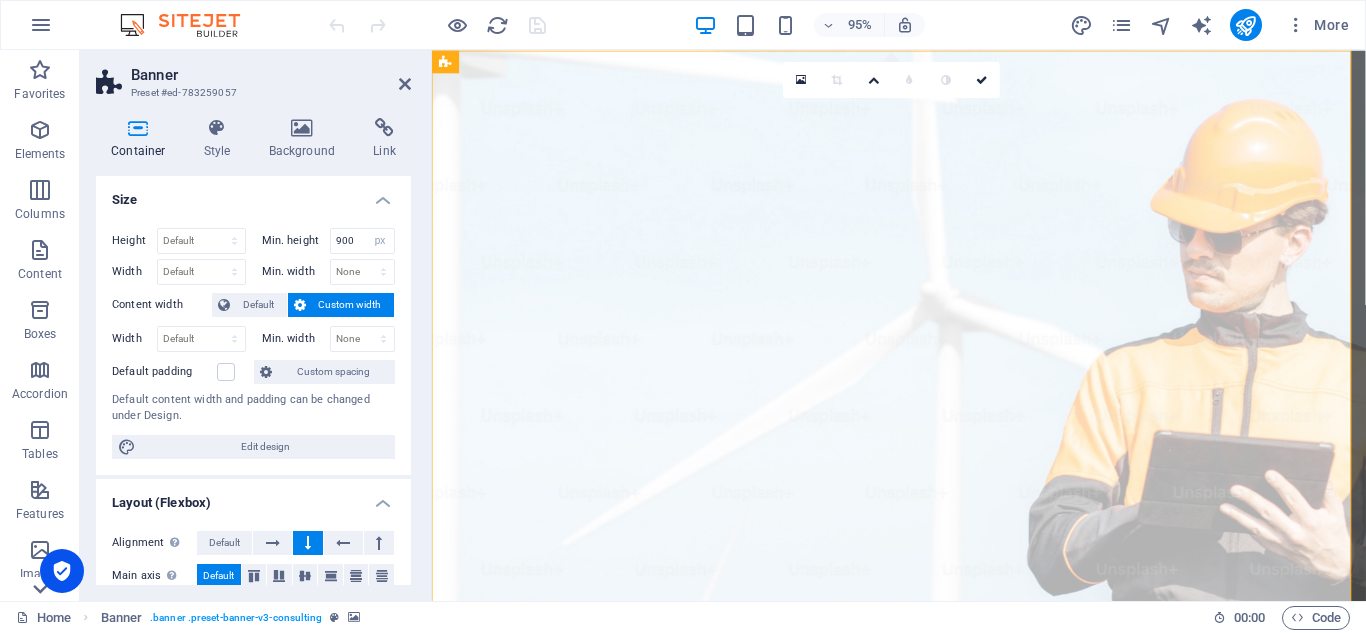 click 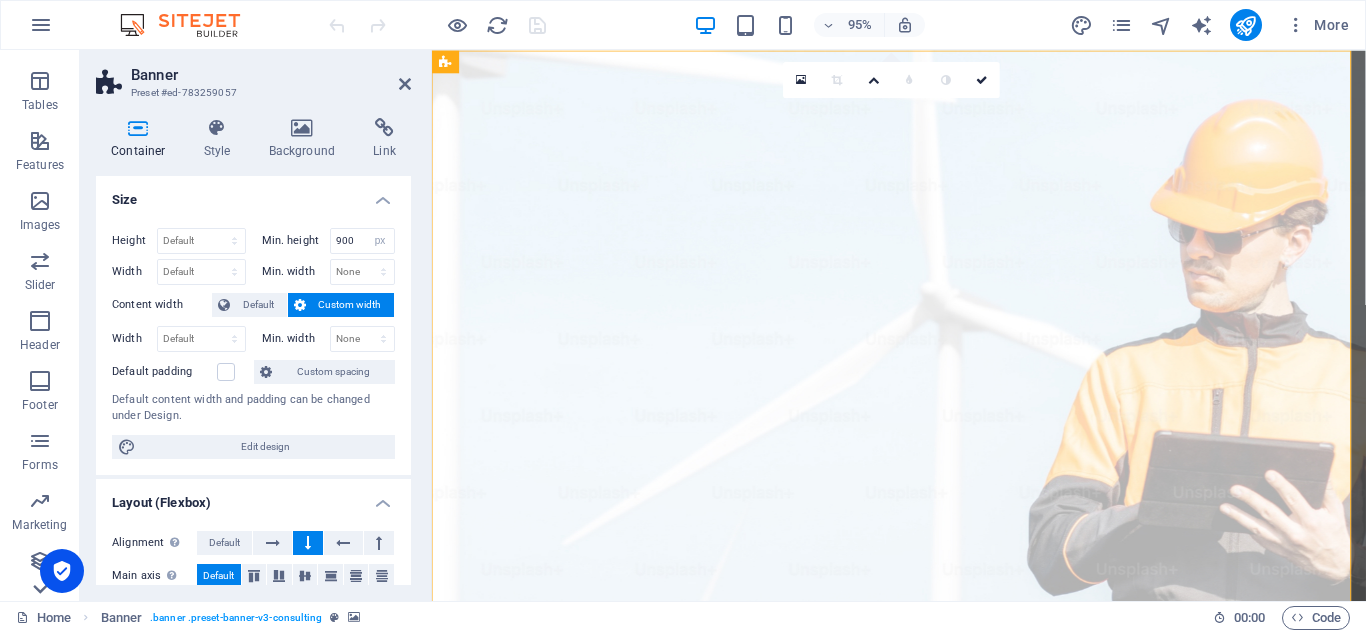 click on "Favorites Elements Columns Content Boxes Accordion Tables Features Images Slider Header Footer Forms Marketing Collections" at bounding box center (40, 325) 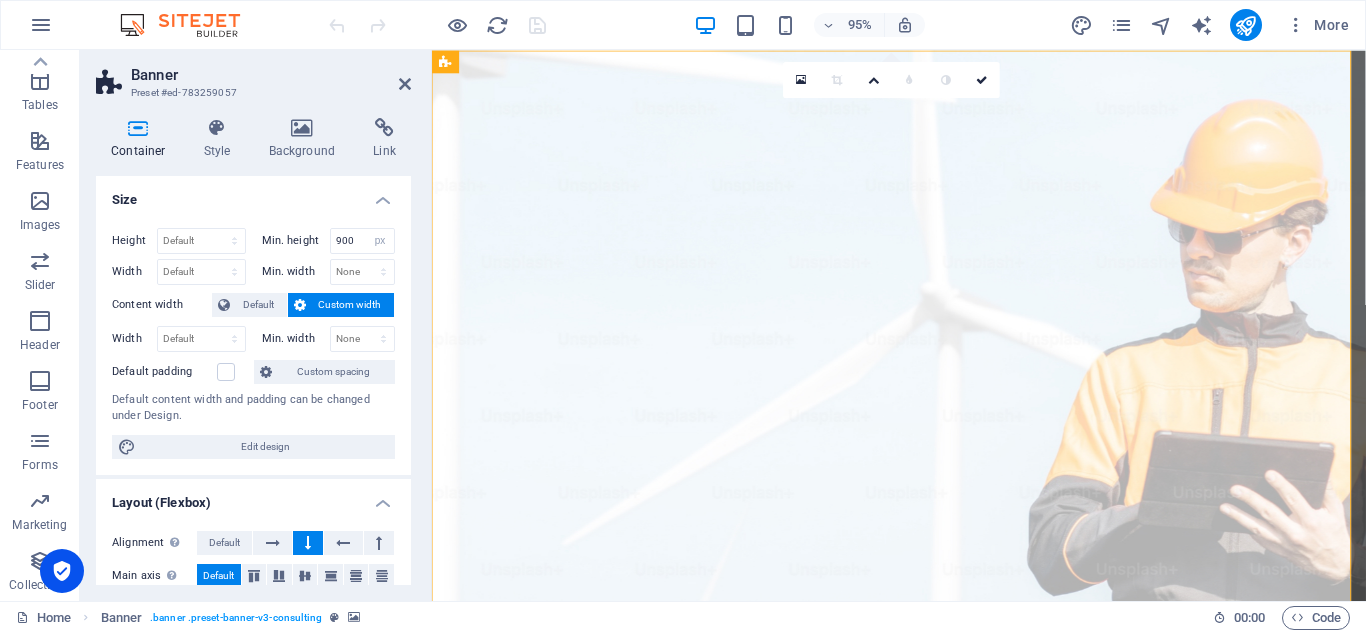 click on "Collections" at bounding box center (39, 585) 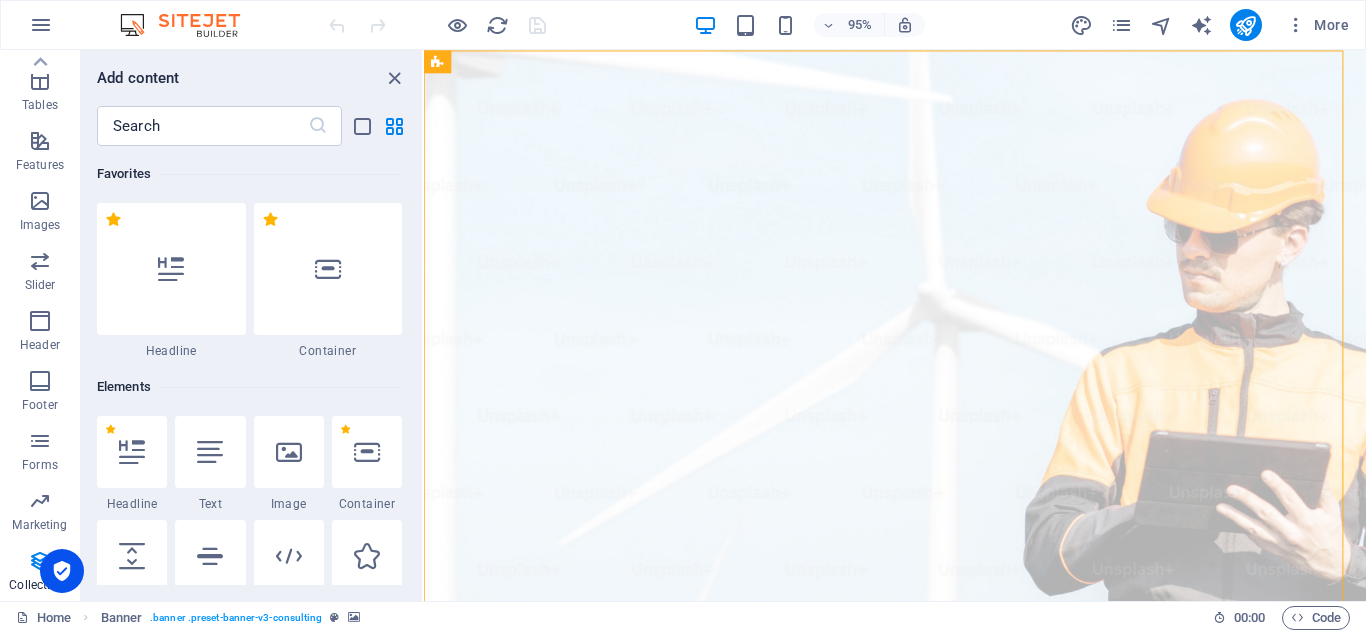 click on "Collections" at bounding box center [39, 585] 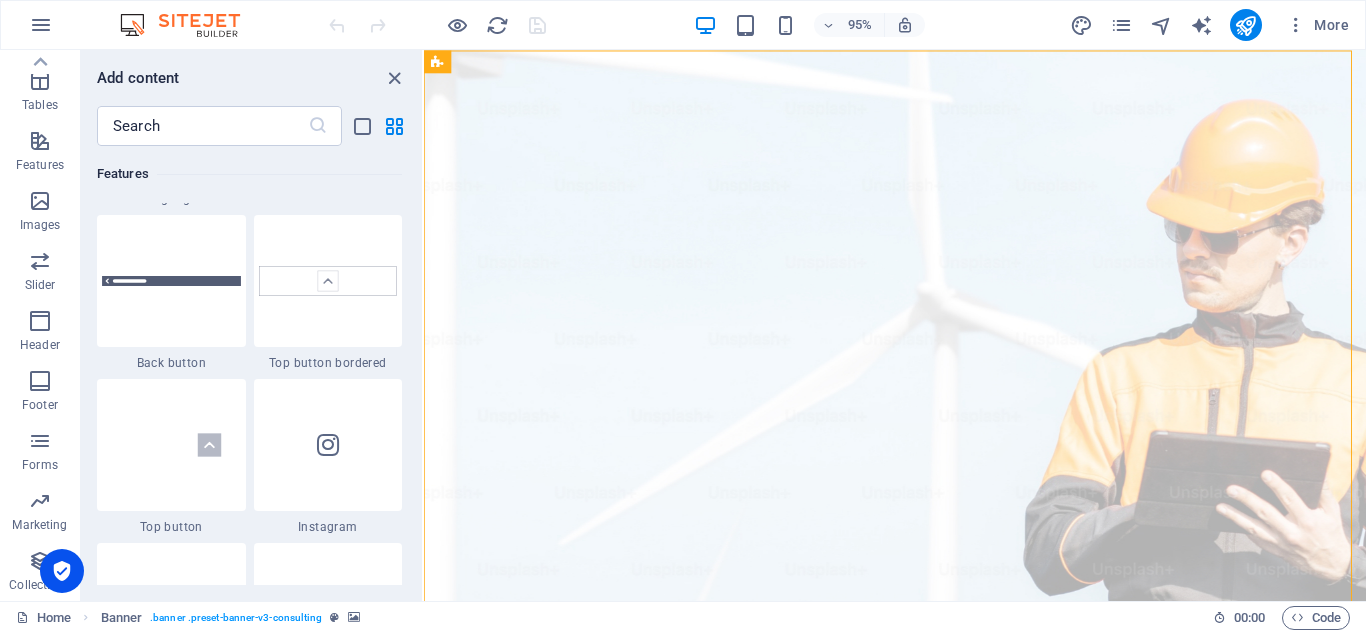 click on "Collections" at bounding box center [39, 585] 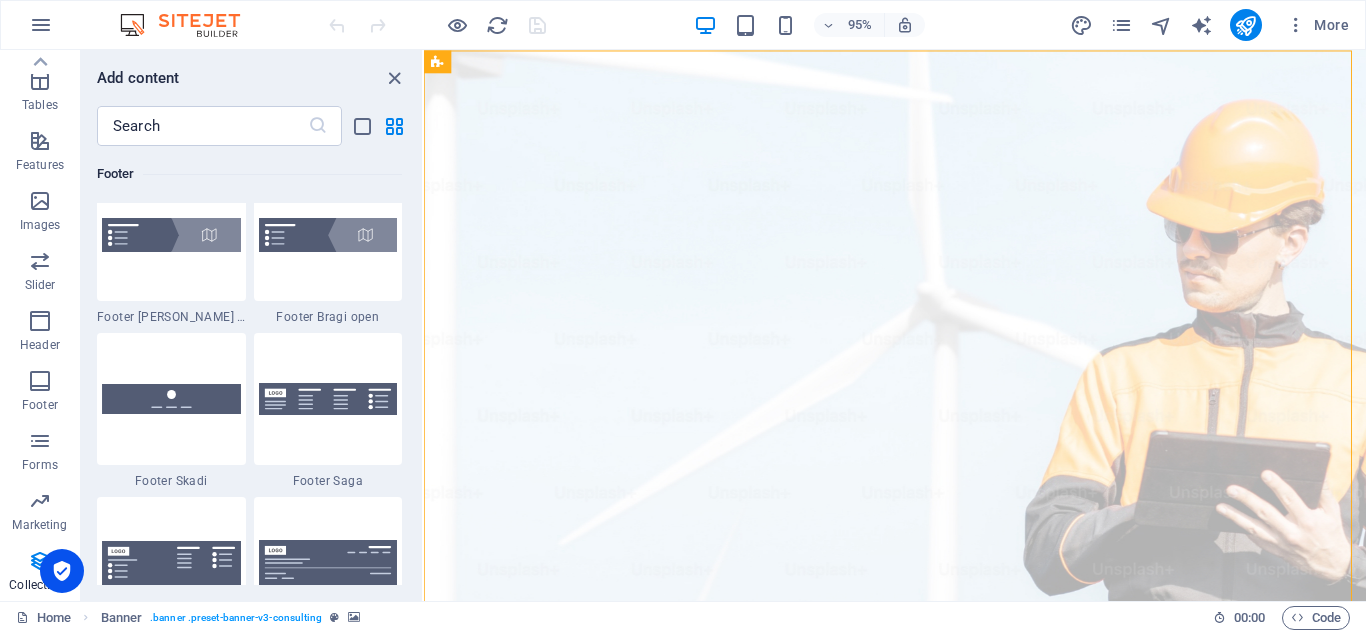click on "Collections" at bounding box center [39, 585] 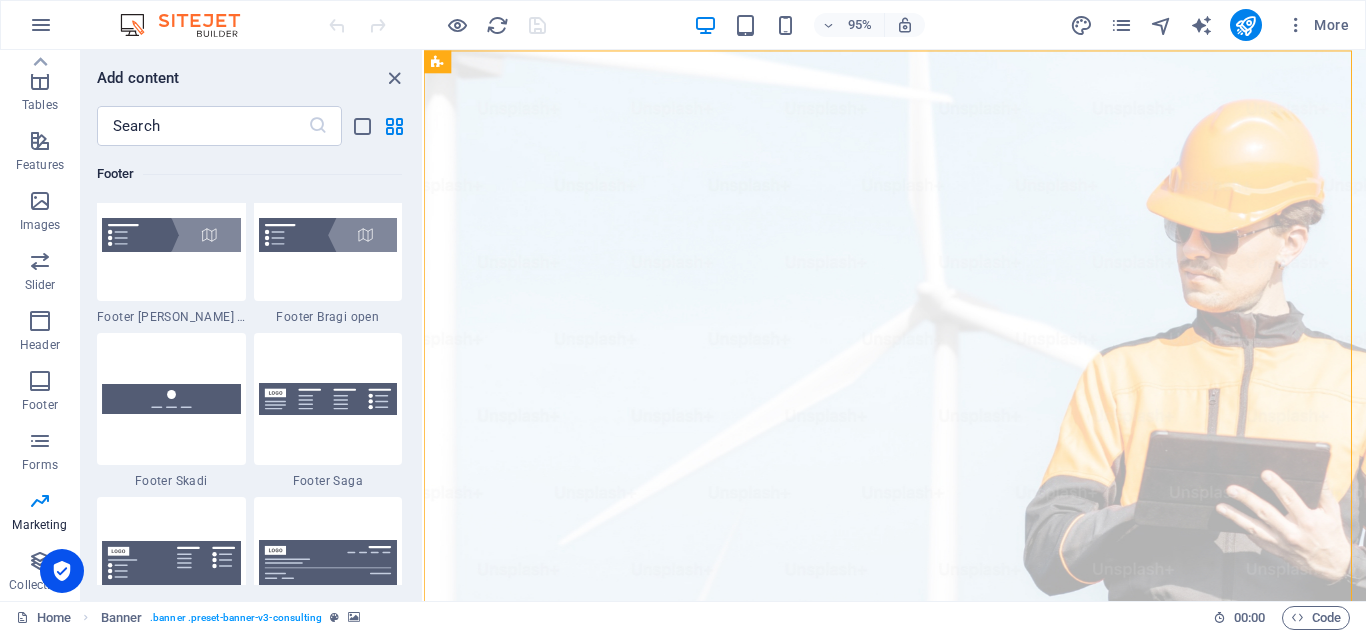 scroll, scrollTop: 17304, scrollLeft: 0, axis: vertical 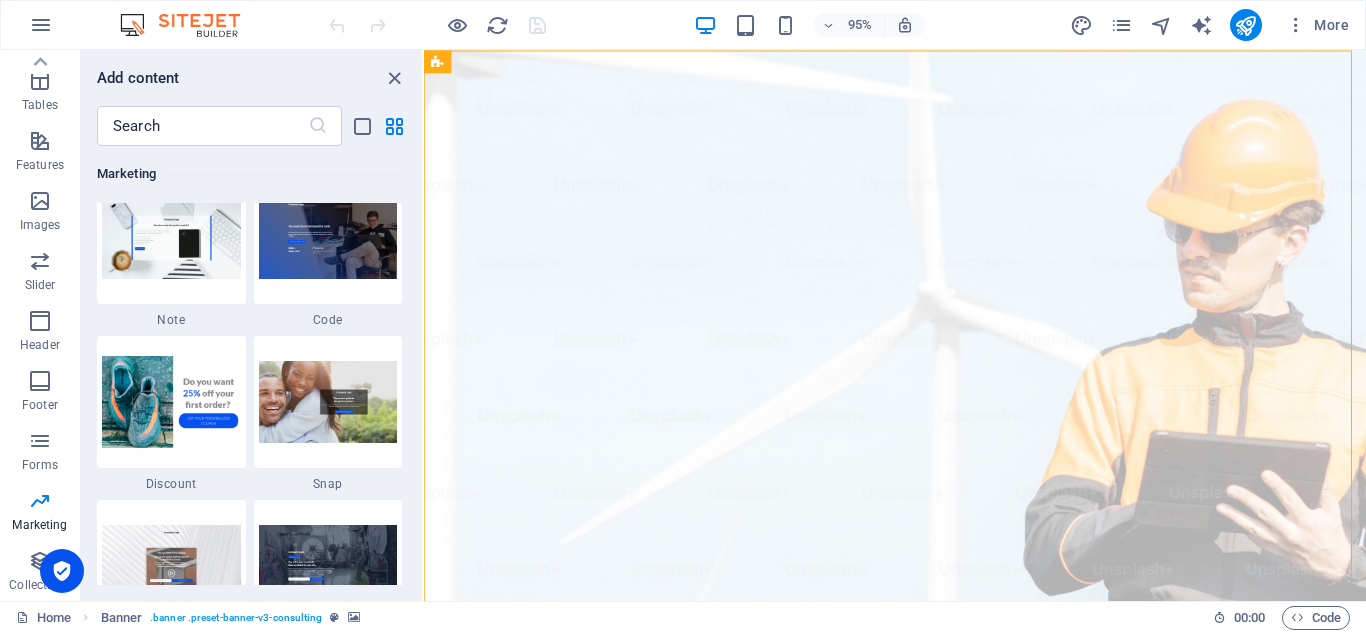 click on "Collections" at bounding box center [39, 585] 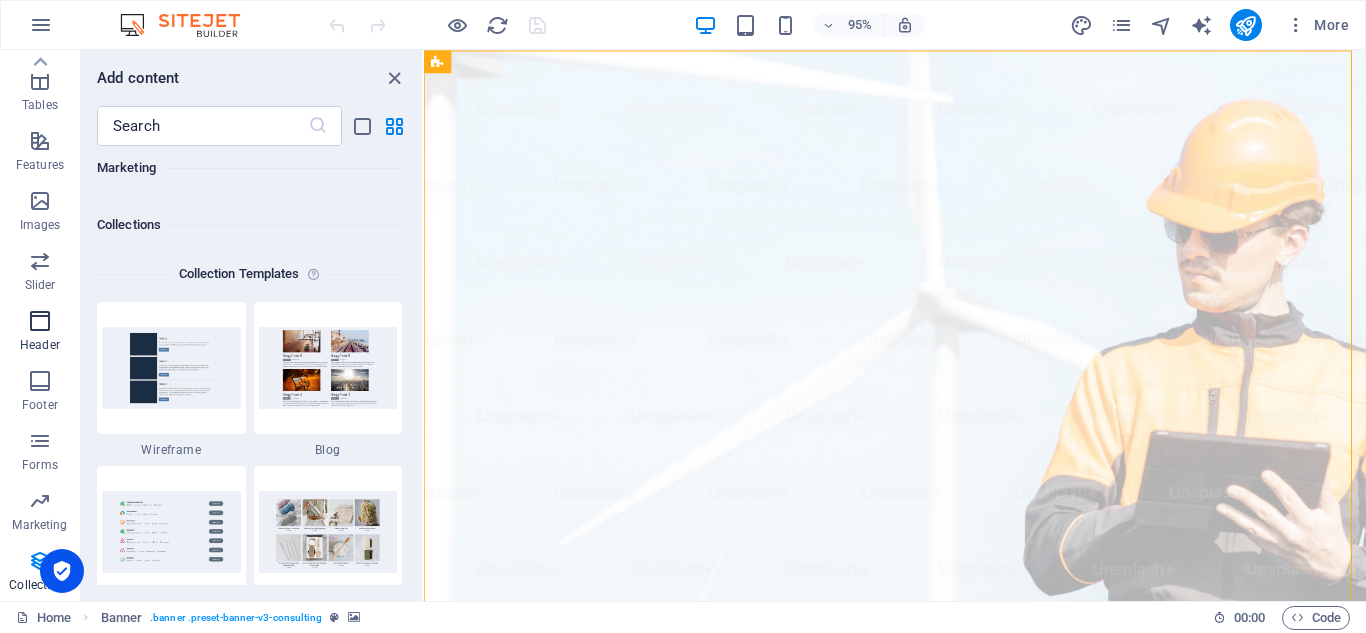 scroll, scrollTop: 18142, scrollLeft: 0, axis: vertical 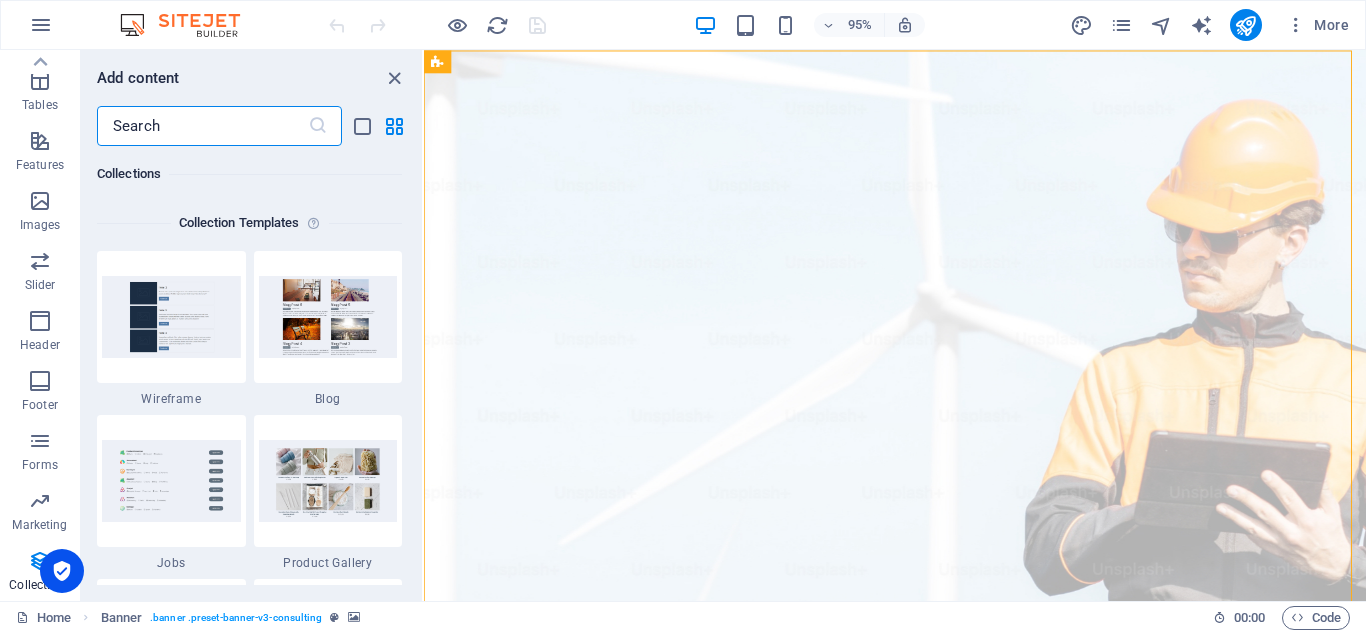 click at bounding box center (202, 126) 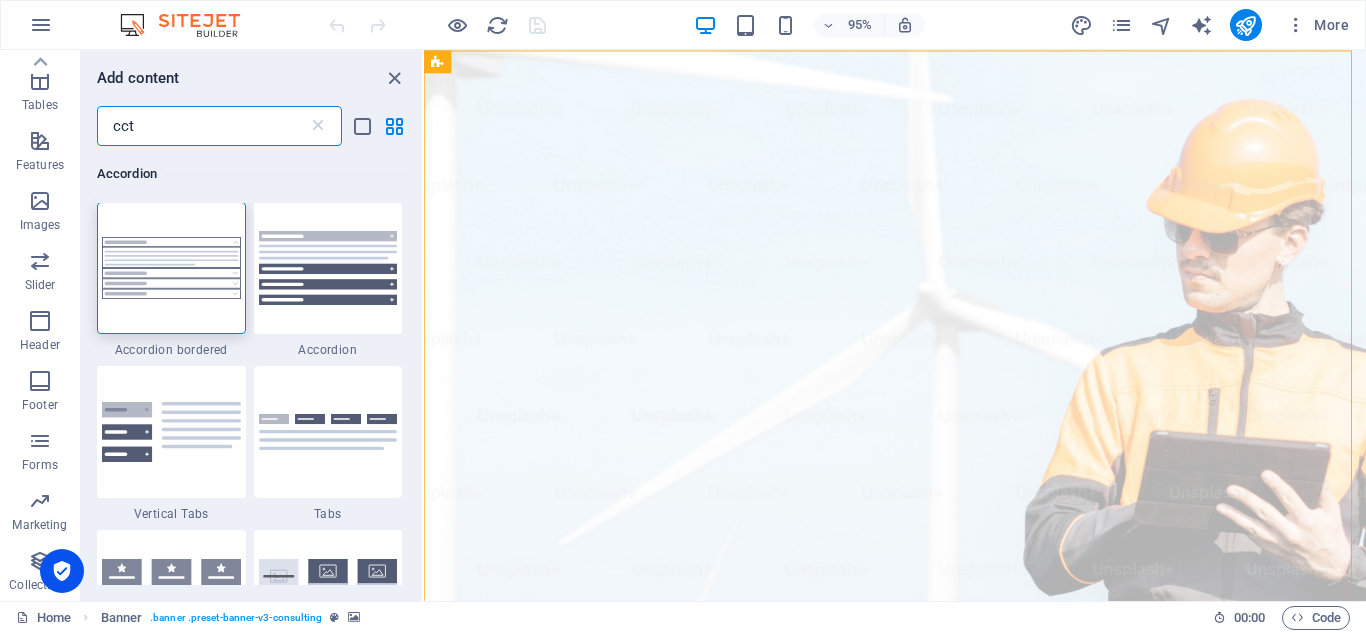 scroll, scrollTop: 0, scrollLeft: 0, axis: both 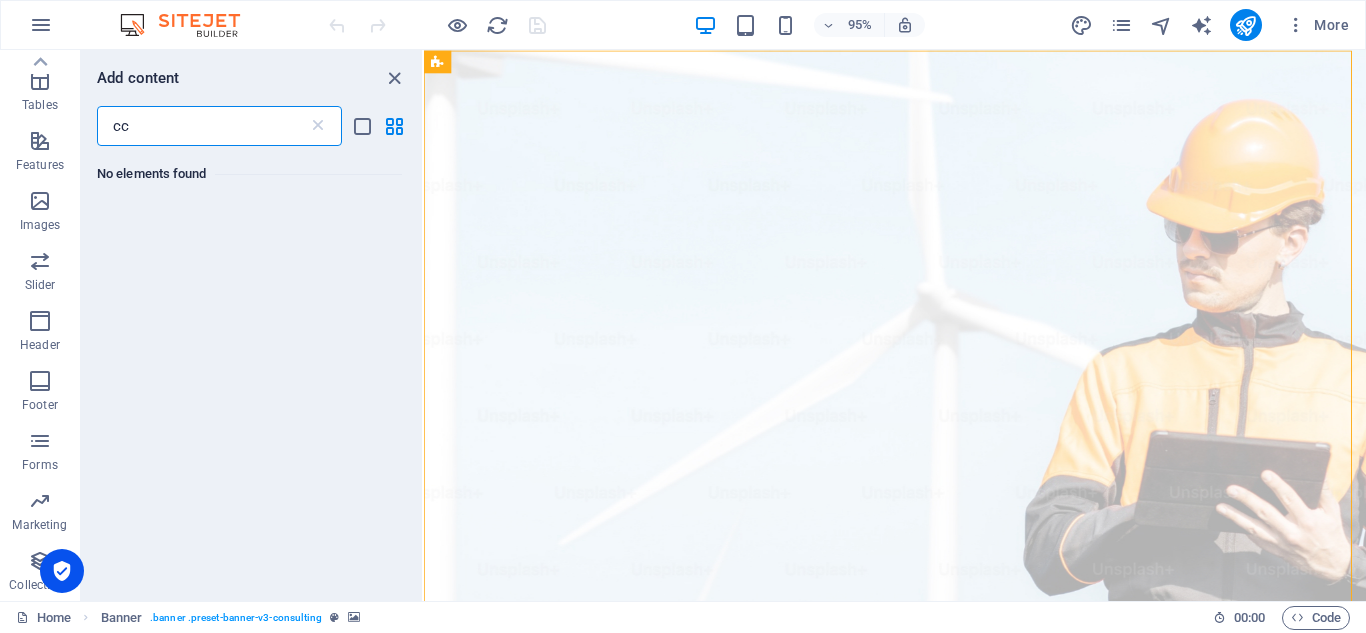 type on "c" 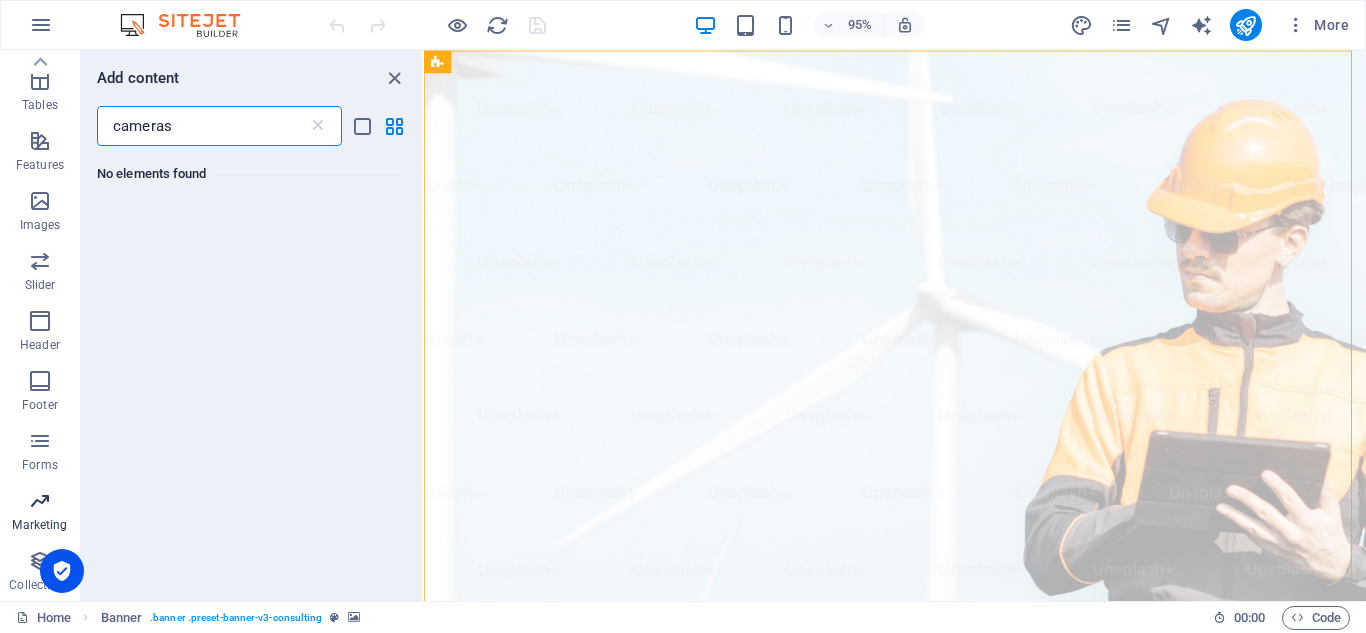 type on "cameras" 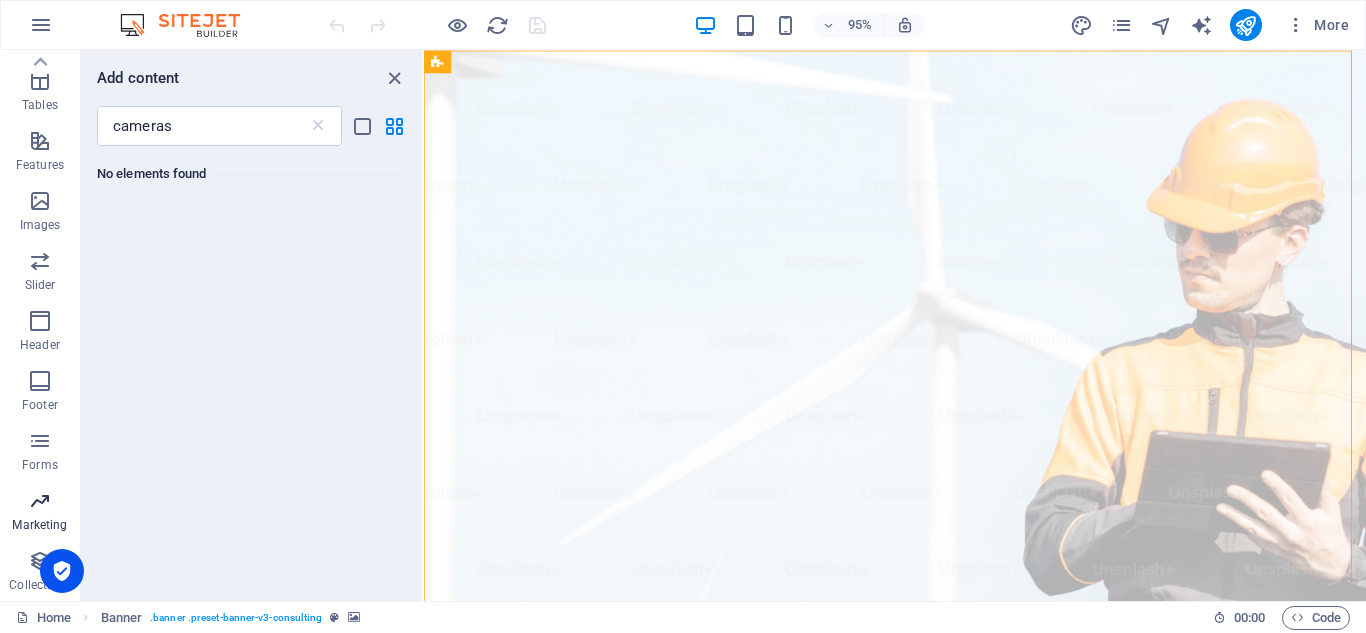 click on "Marketing" at bounding box center (39, 525) 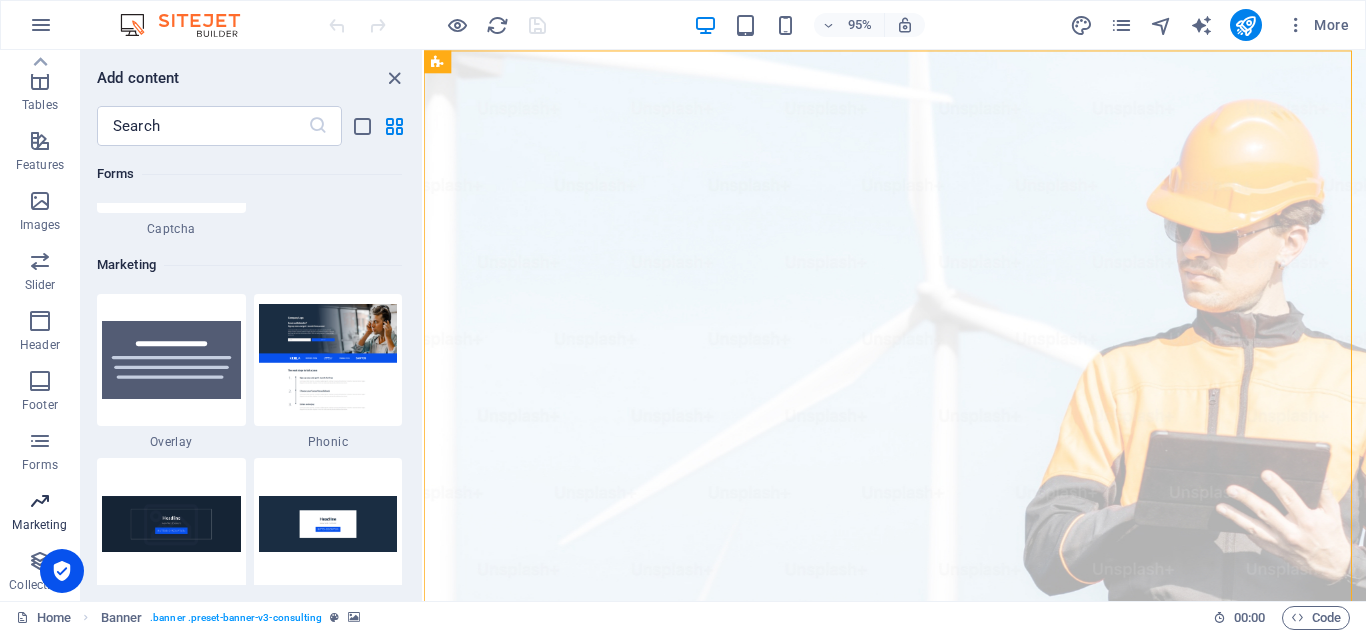scroll, scrollTop: 16125, scrollLeft: 0, axis: vertical 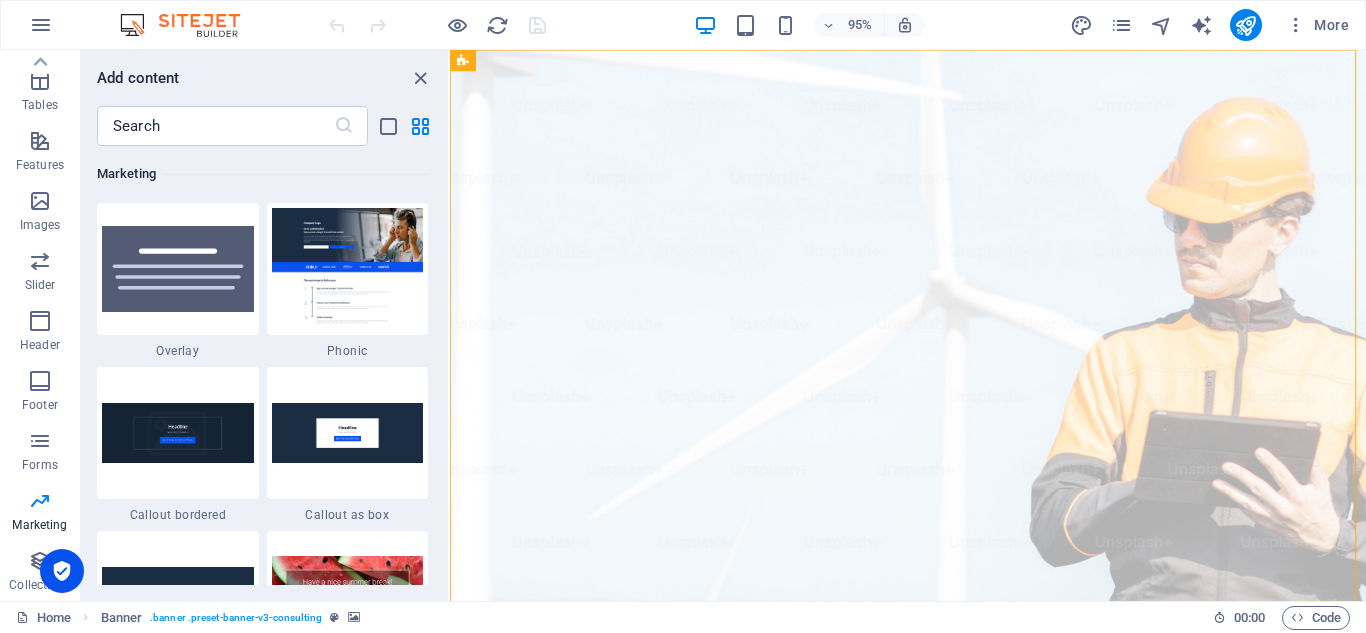 drag, startPoint x: 422, startPoint y: 511, endPoint x: 451, endPoint y: 568, distance: 63.953106 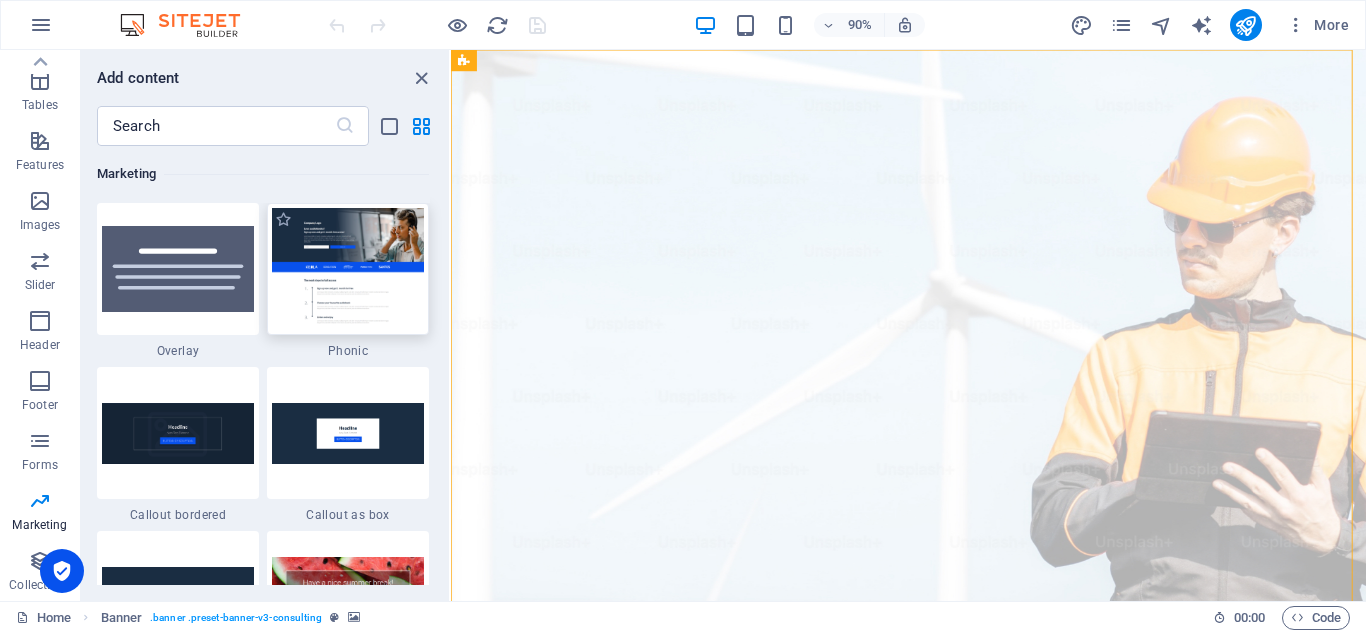 click at bounding box center (348, 269) 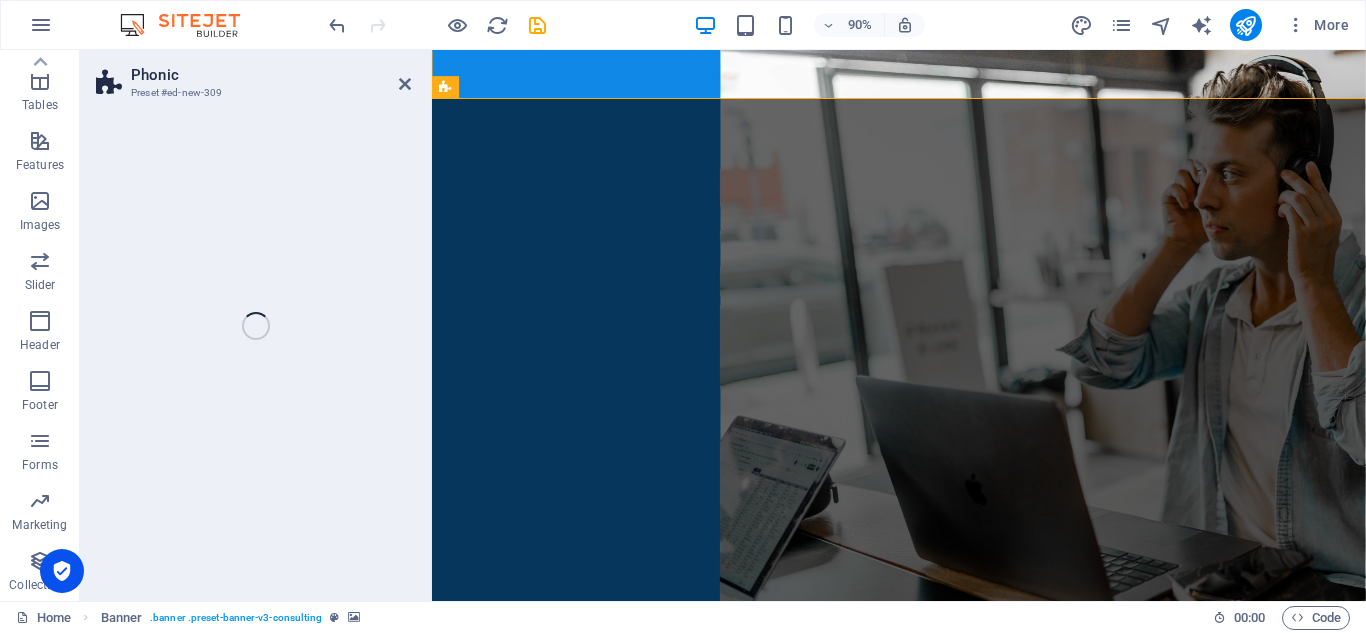 scroll, scrollTop: 1565, scrollLeft: 0, axis: vertical 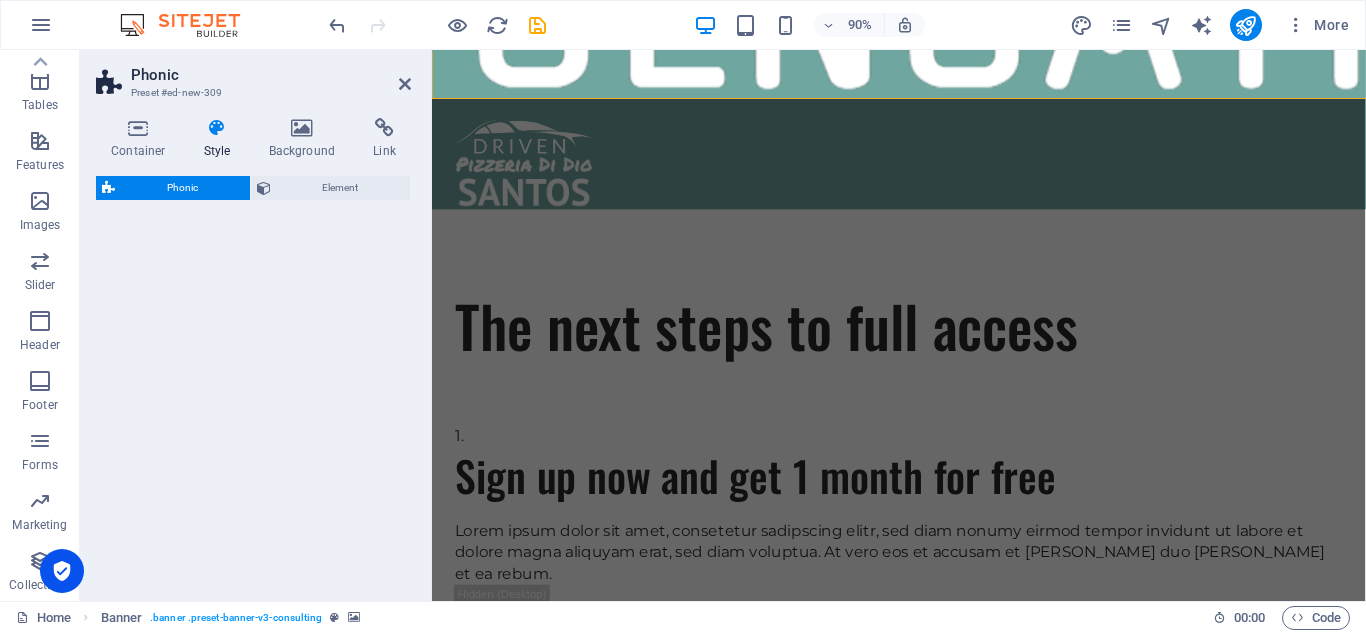 drag, startPoint x: 320, startPoint y: 248, endPoint x: 380, endPoint y: 276, distance: 66.211784 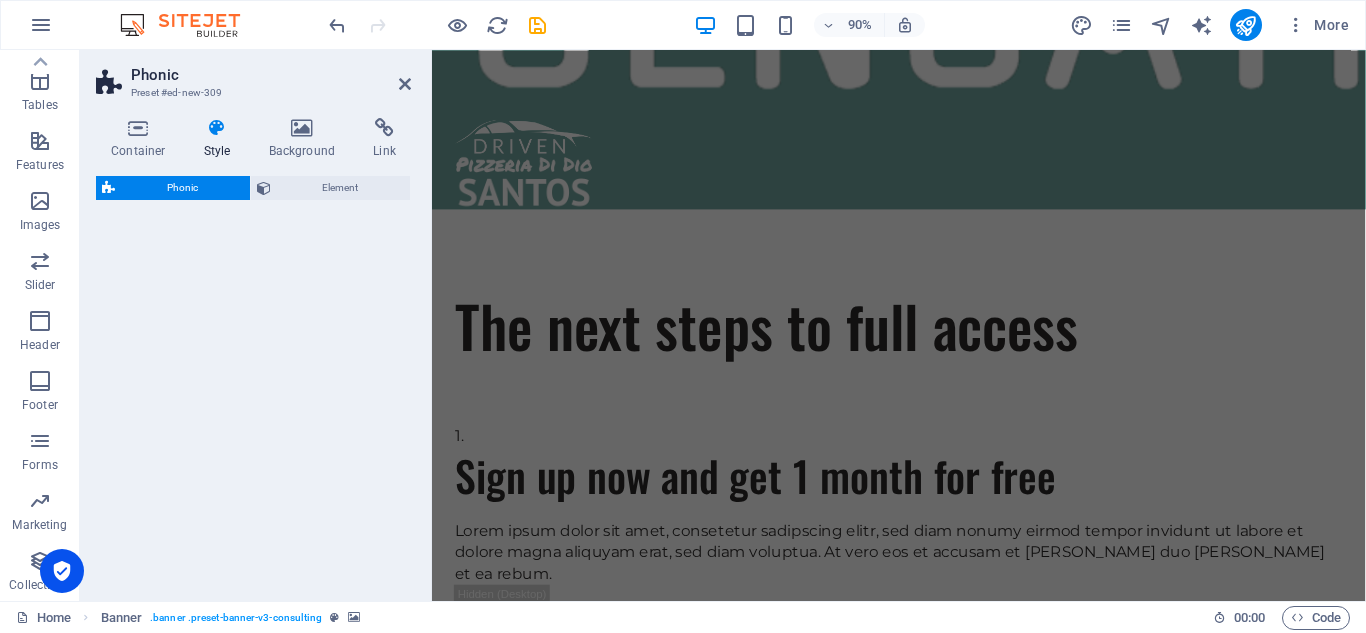 select on "%" 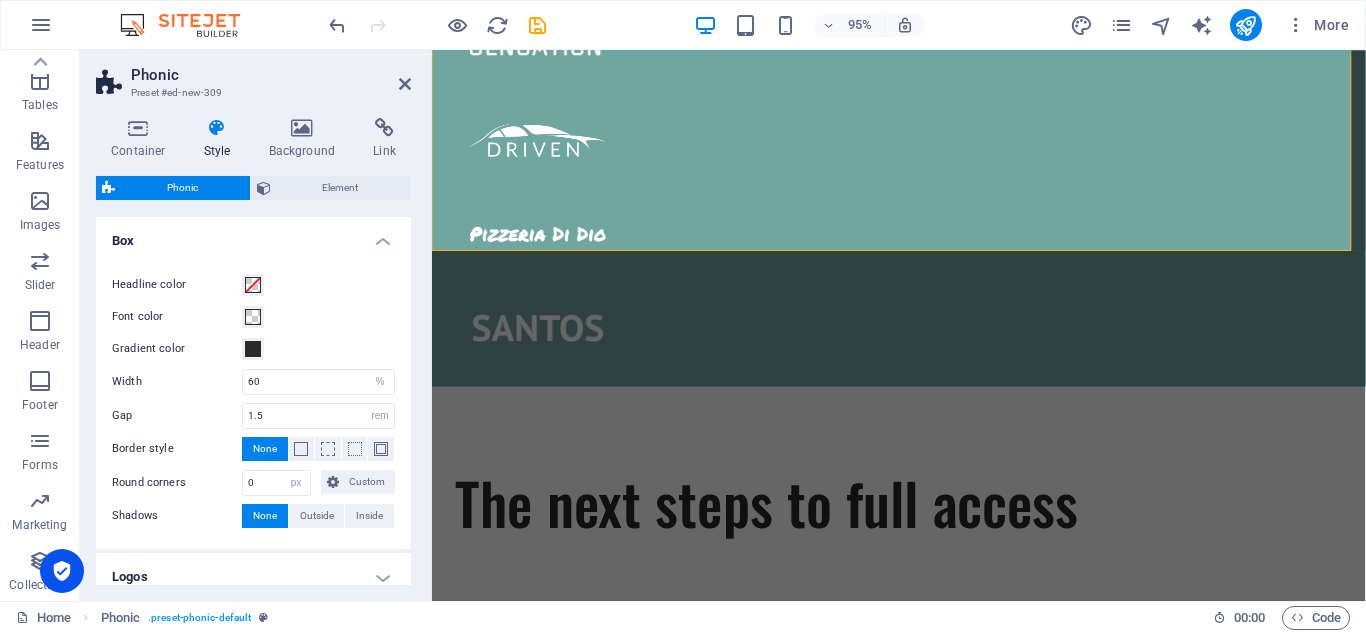 scroll, scrollTop: 1726, scrollLeft: 0, axis: vertical 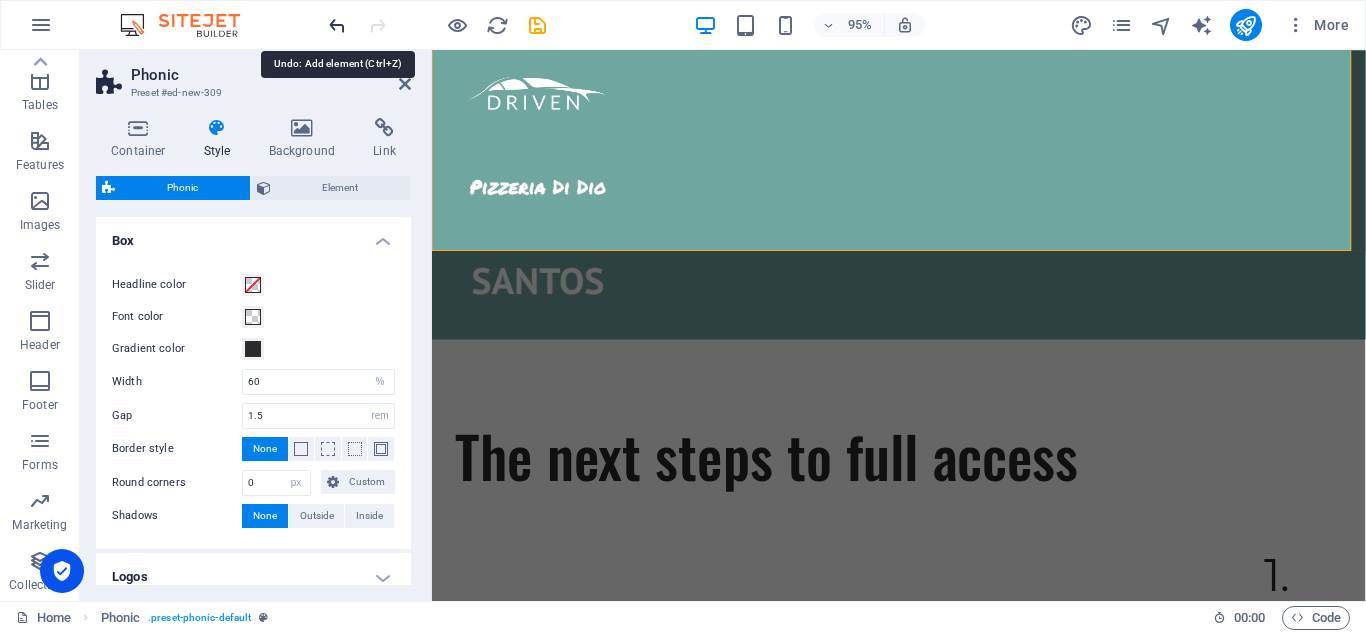 click at bounding box center [337, 25] 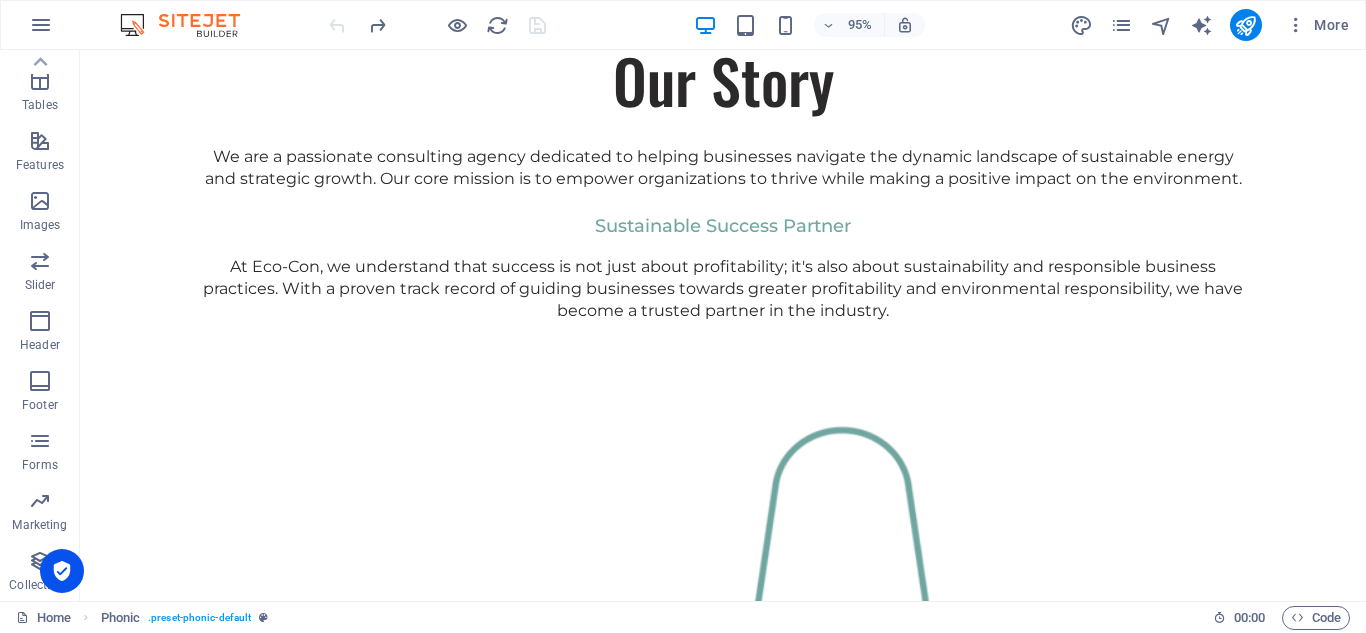 scroll, scrollTop: 0, scrollLeft: 0, axis: both 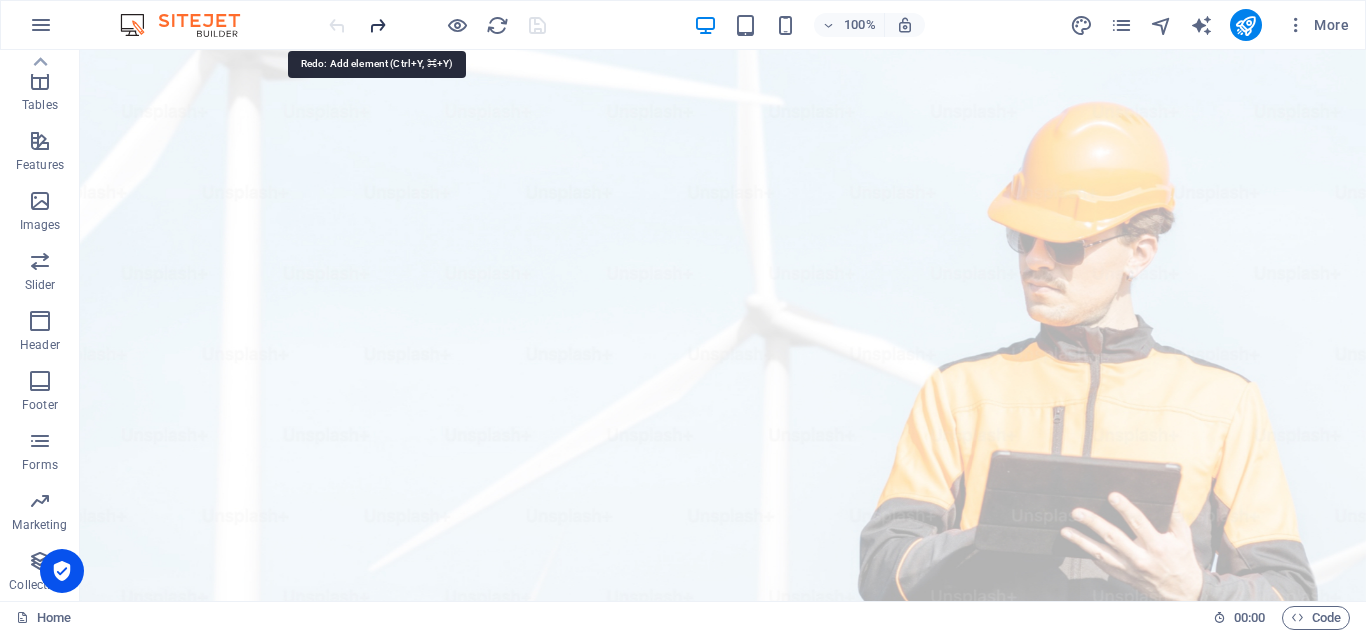 click at bounding box center (377, 25) 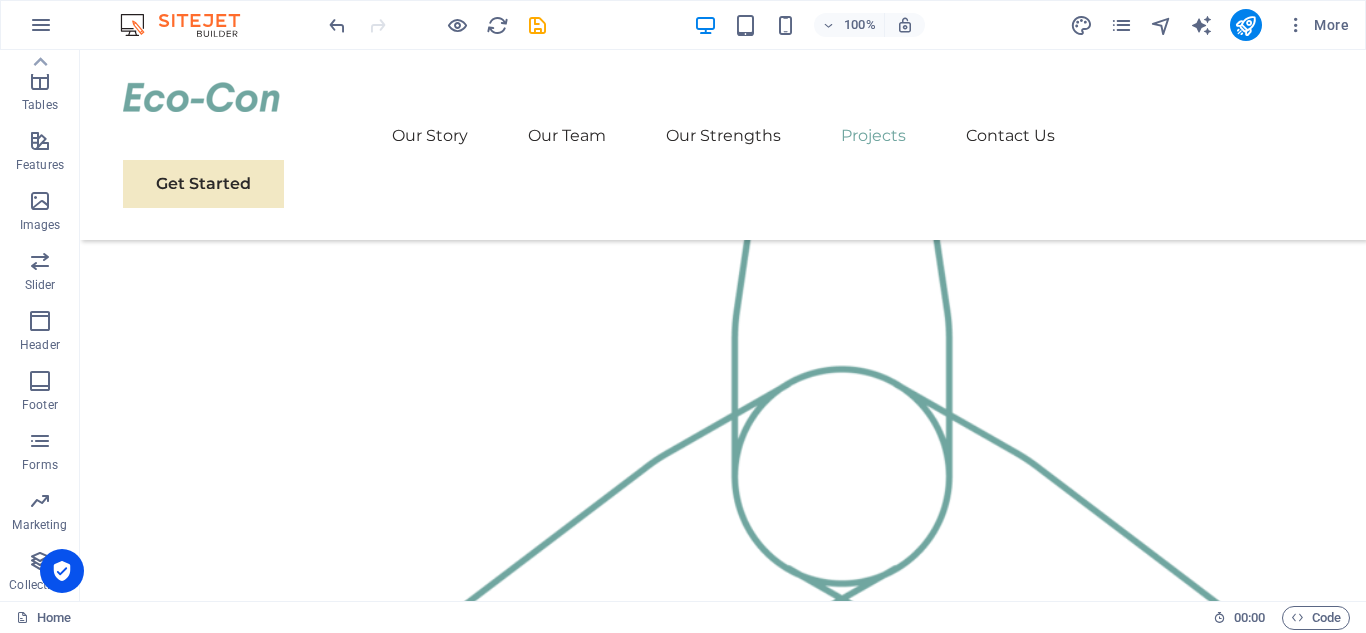 scroll, scrollTop: 5351, scrollLeft: 0, axis: vertical 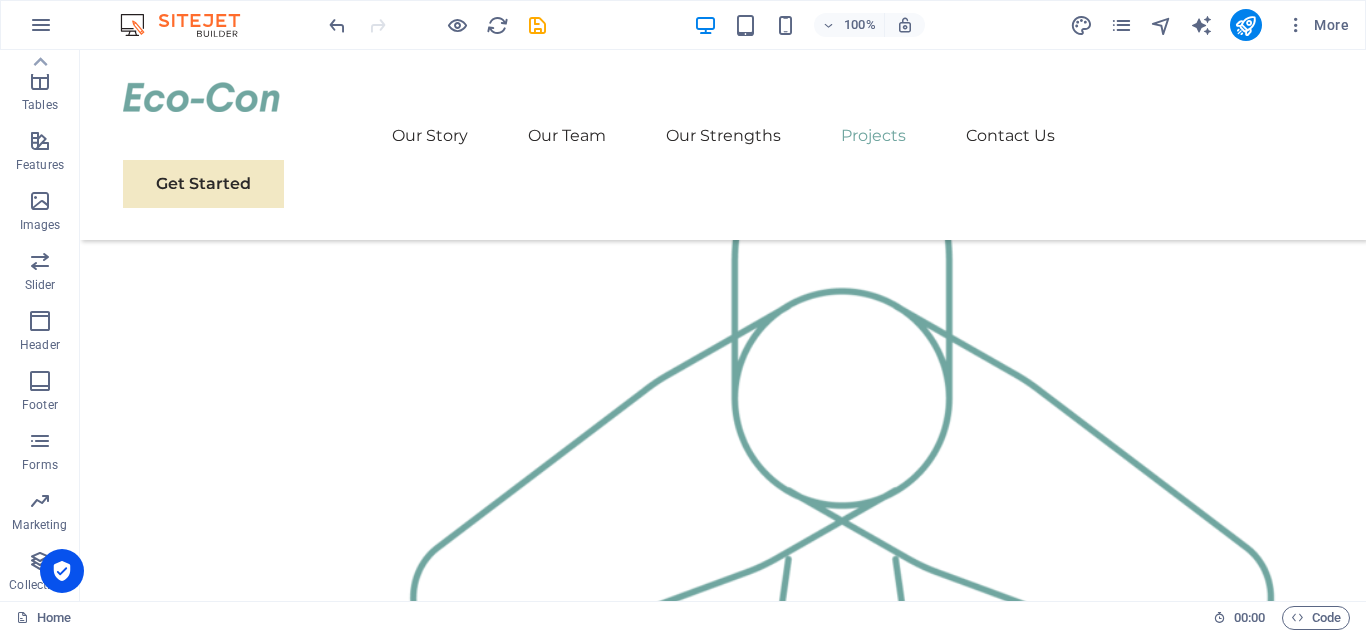 drag, startPoint x: 387, startPoint y: 389, endPoint x: 425, endPoint y: 680, distance: 293.4706 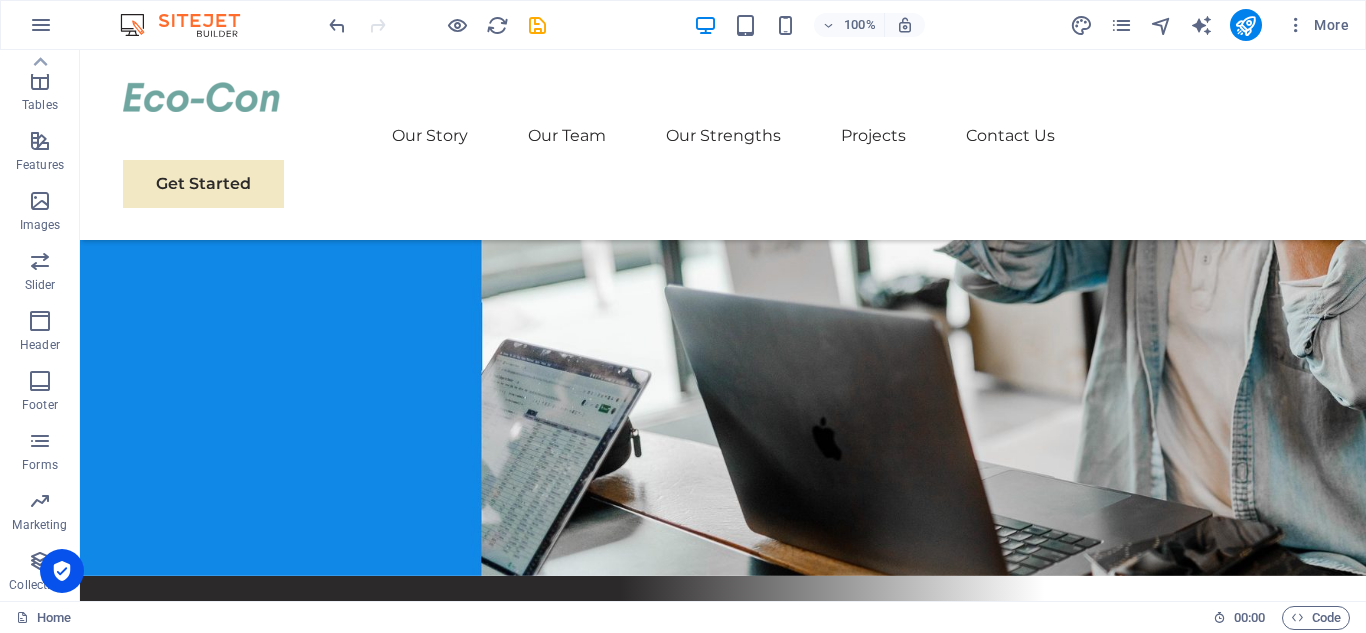 scroll, scrollTop: 0, scrollLeft: 0, axis: both 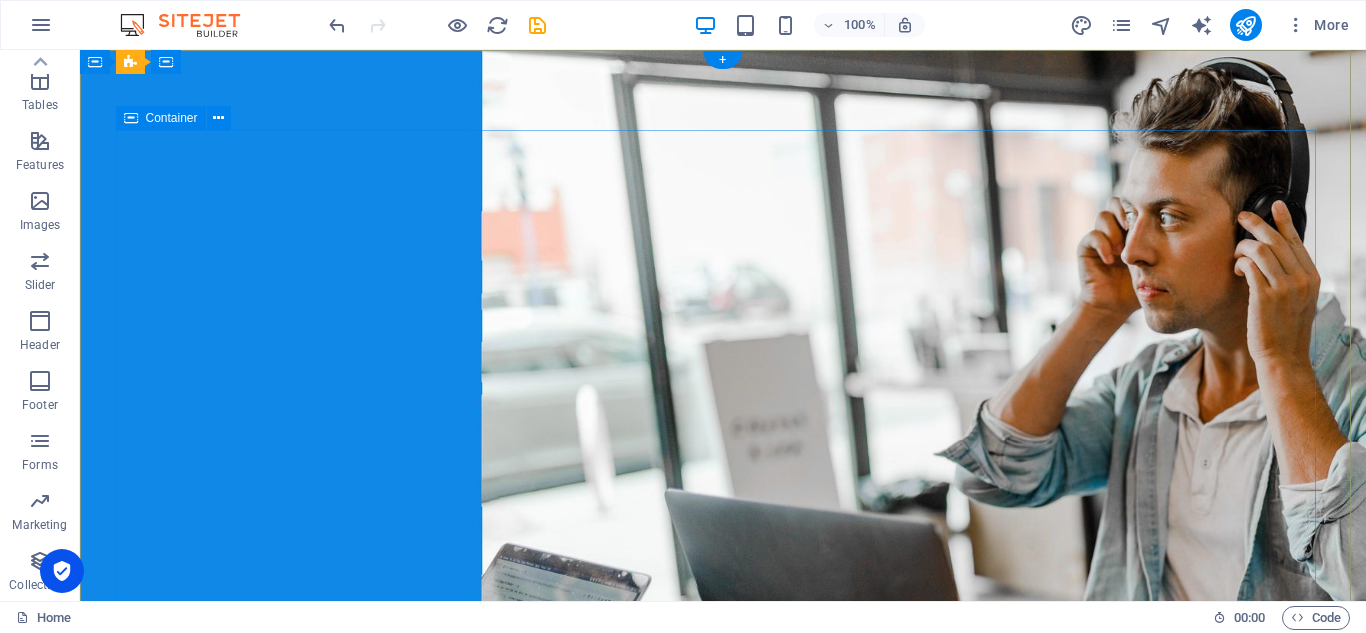 click on "Love audiobooks? Sign up now and get 1 month free access! Lorem ipsum dolor sit amet, consetetur sadipscing elitr, sed diam nonumy eirmod tempor invidunt ut labore et dolore magna aliquyam erat, sed diam voluptua. At vero eos et accusam et [PERSON_NAME] duo [PERSON_NAME] et ea rebum. Stet clita kasd gubergren, no sea takimata sanctus est. Sign up Unreadable? Regenerate" at bounding box center (723, 1142) 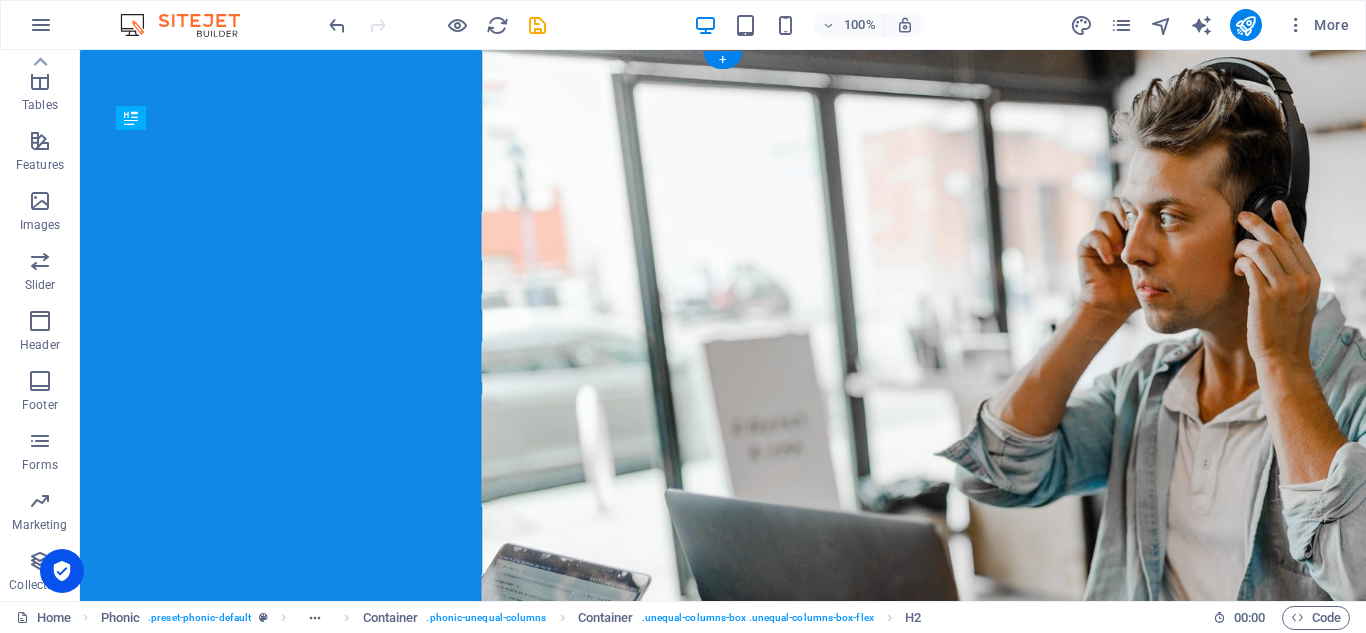 drag, startPoint x: 440, startPoint y: 283, endPoint x: 213, endPoint y: 387, distance: 249.6898 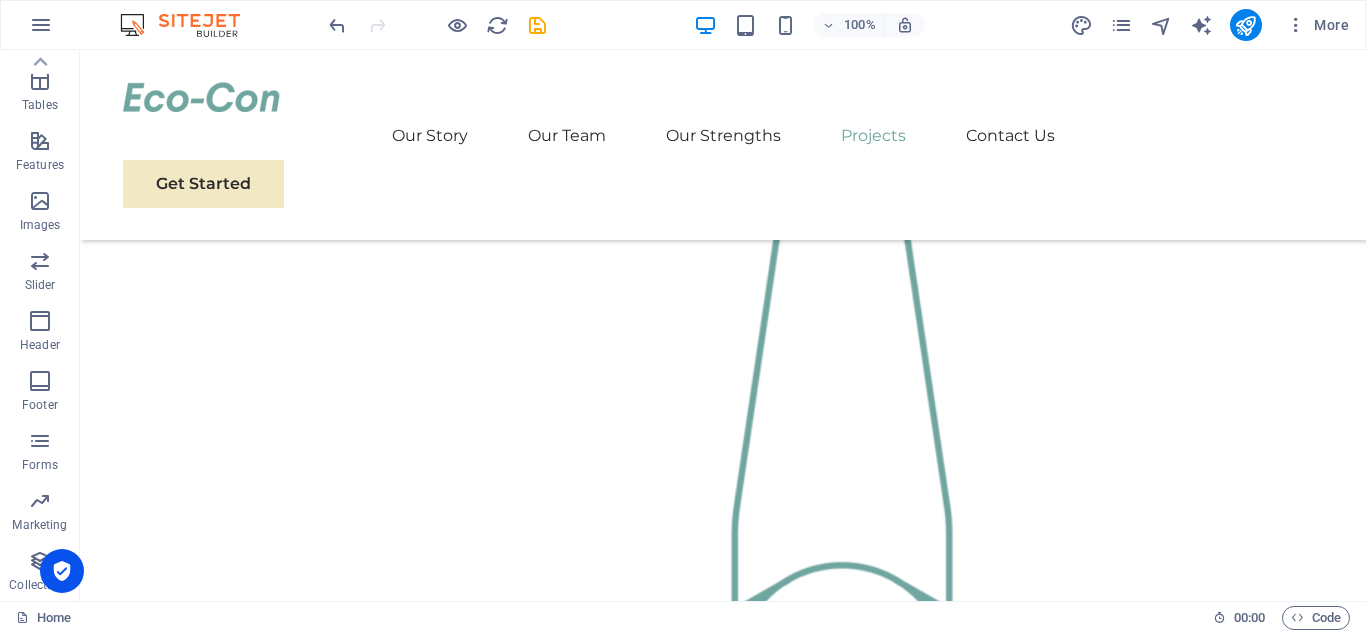 scroll, scrollTop: 5394, scrollLeft: 0, axis: vertical 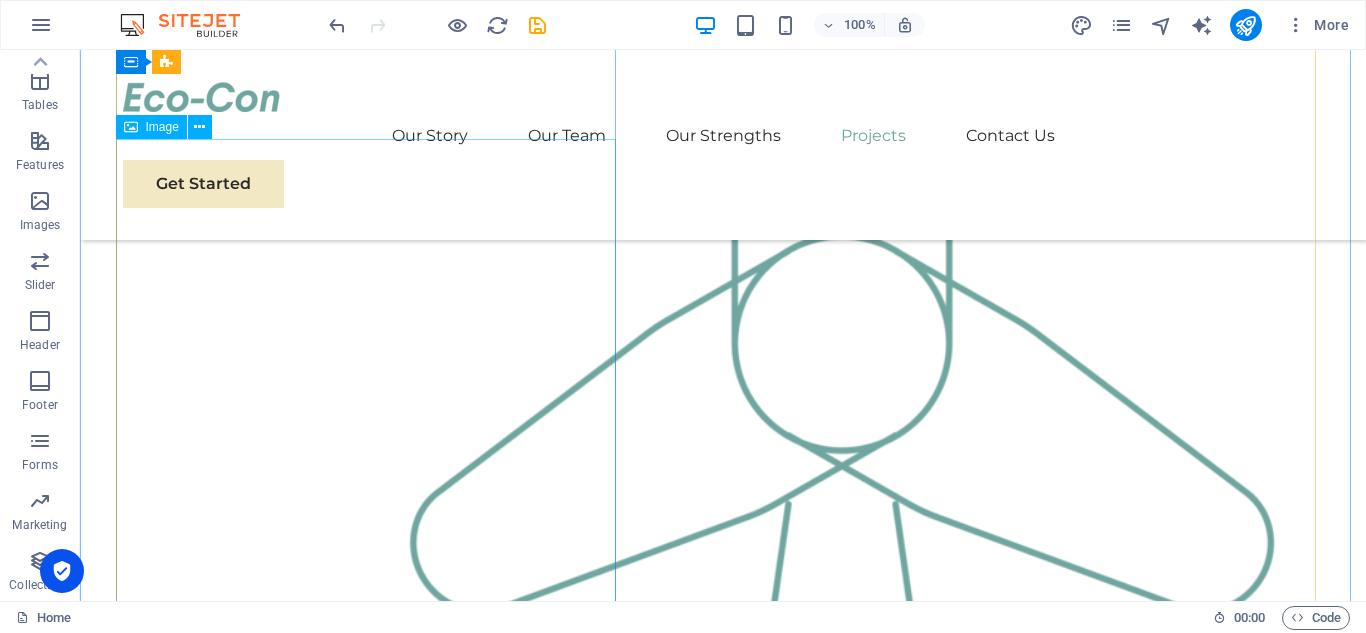 click at bounding box center (373, 5191) 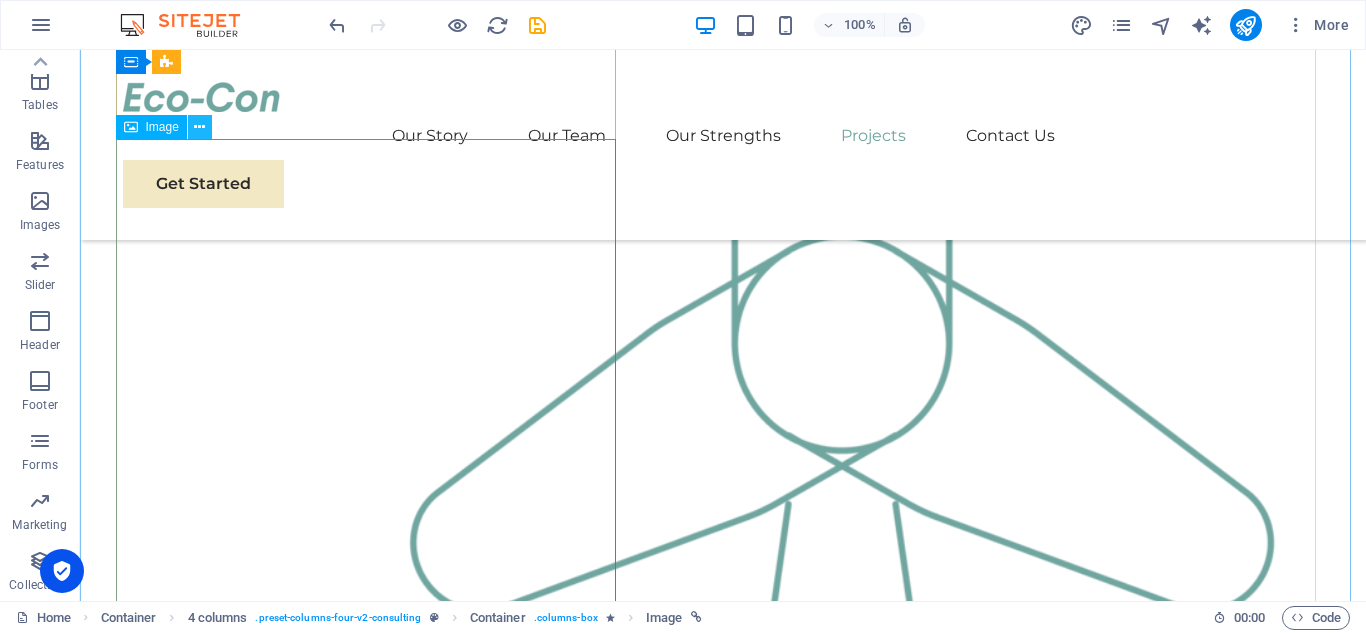click at bounding box center [200, 127] 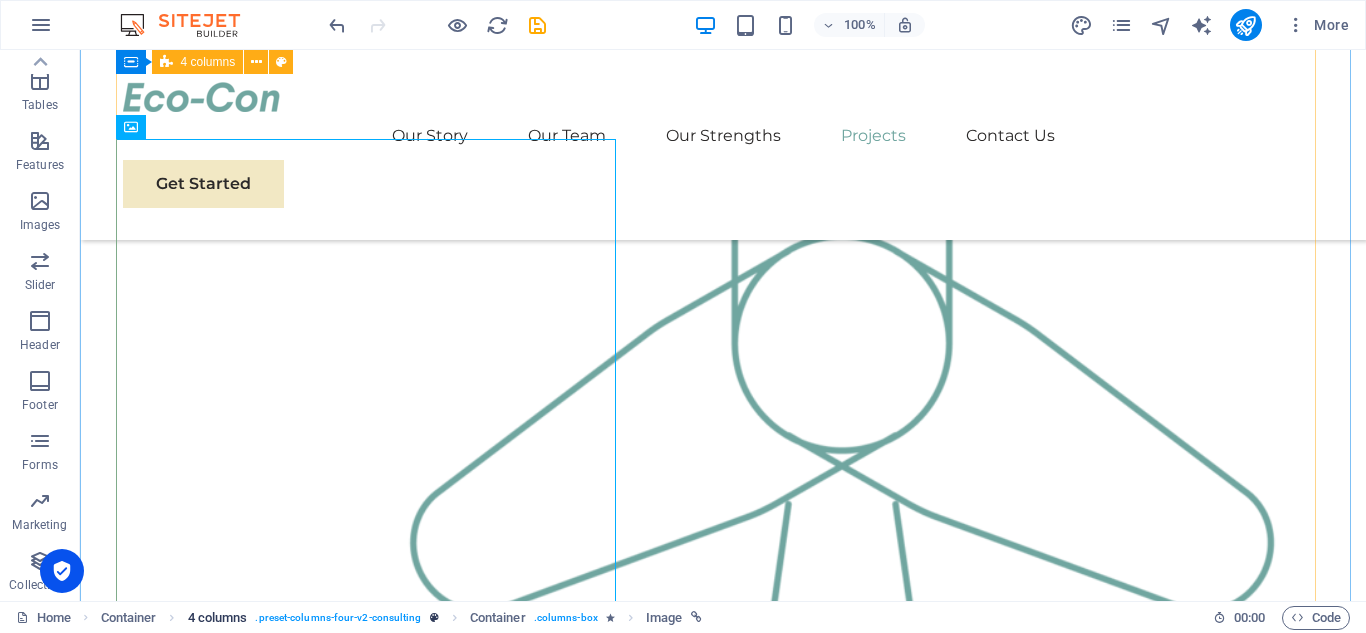 click on ". preset-columns-four-v2-consulting" at bounding box center (338, 618) 